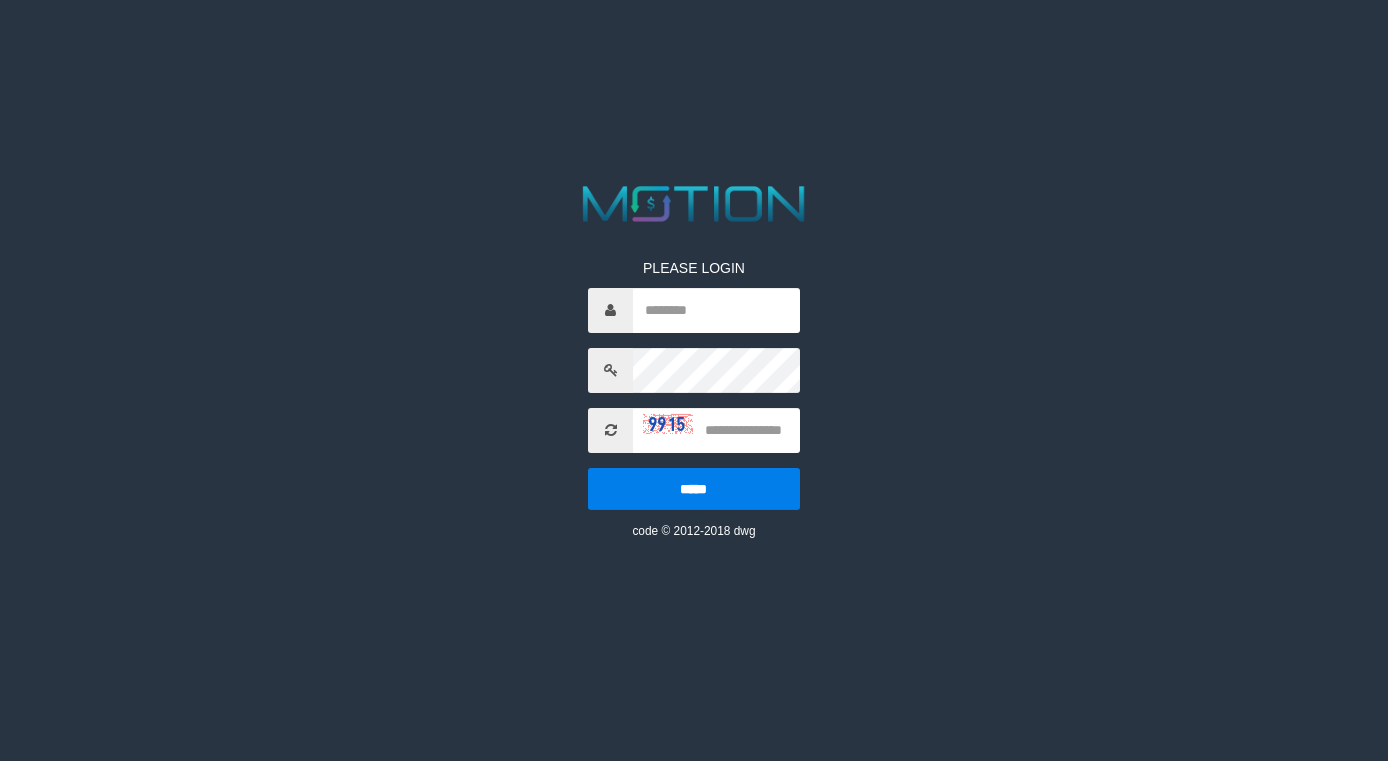 scroll, scrollTop: 0, scrollLeft: 0, axis: both 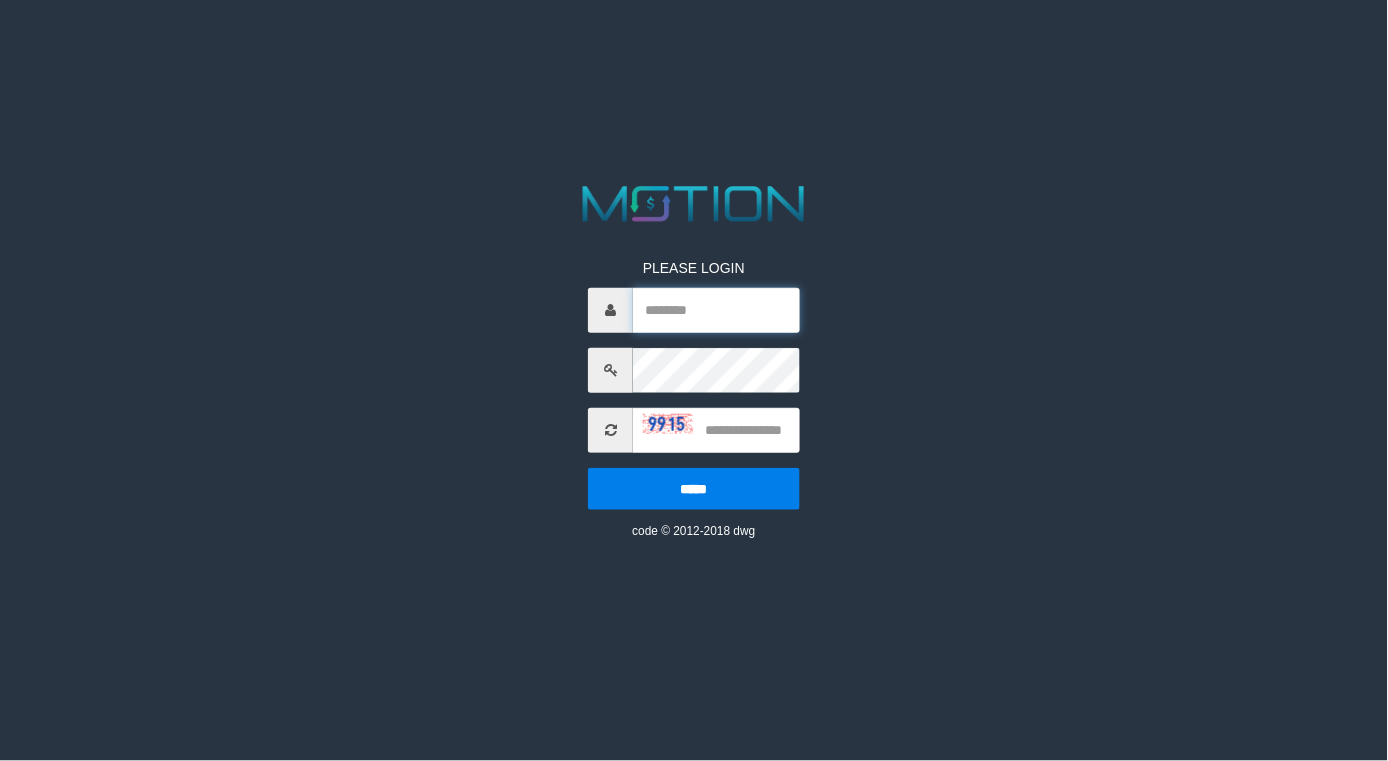 type on "*******" 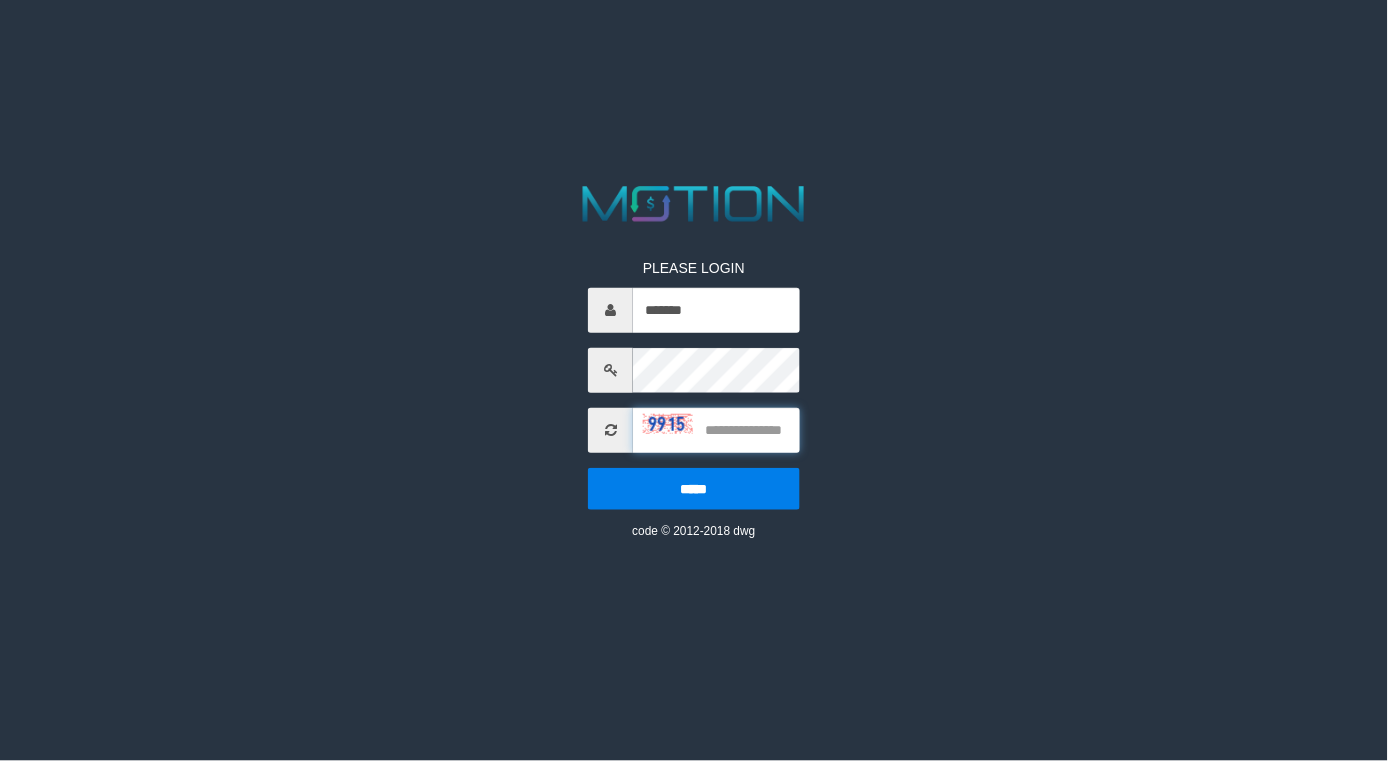 click at bounding box center (716, 430) 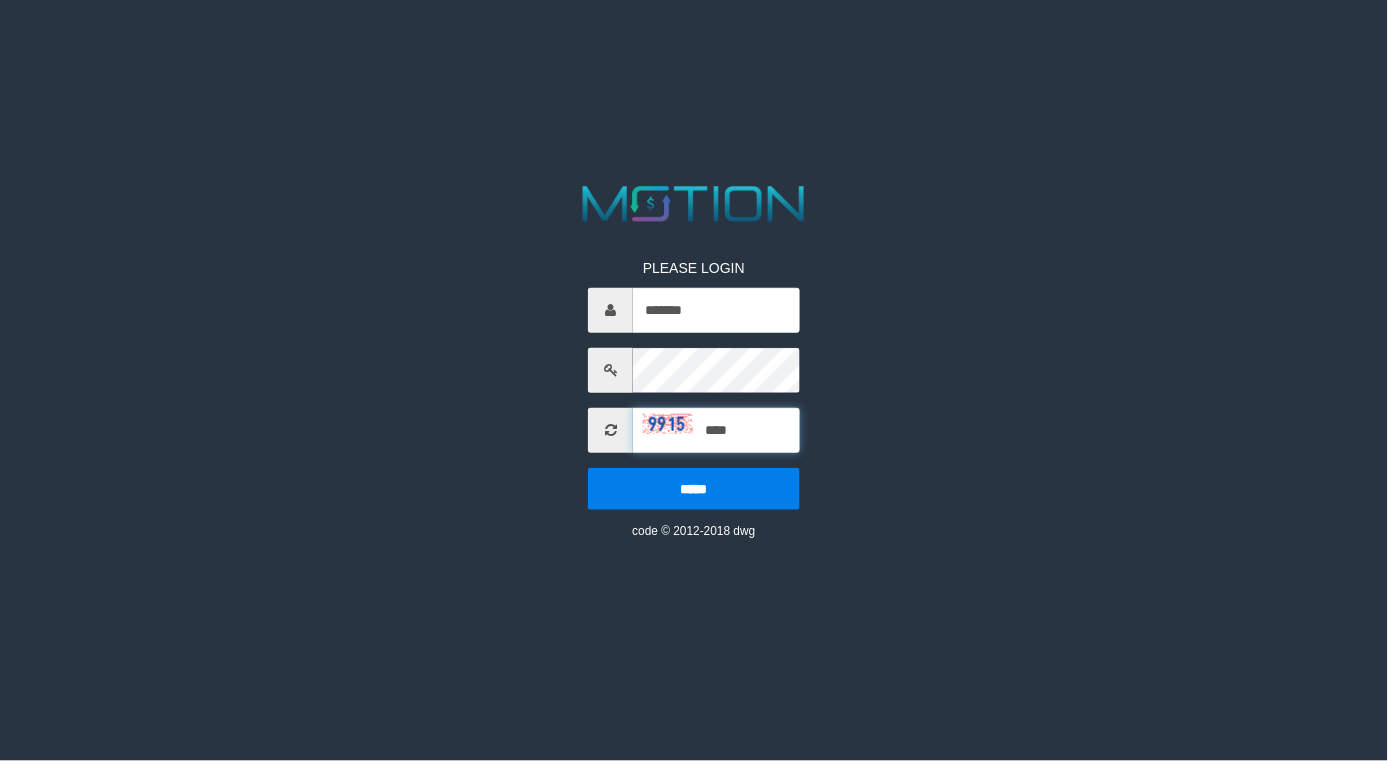 type on "****" 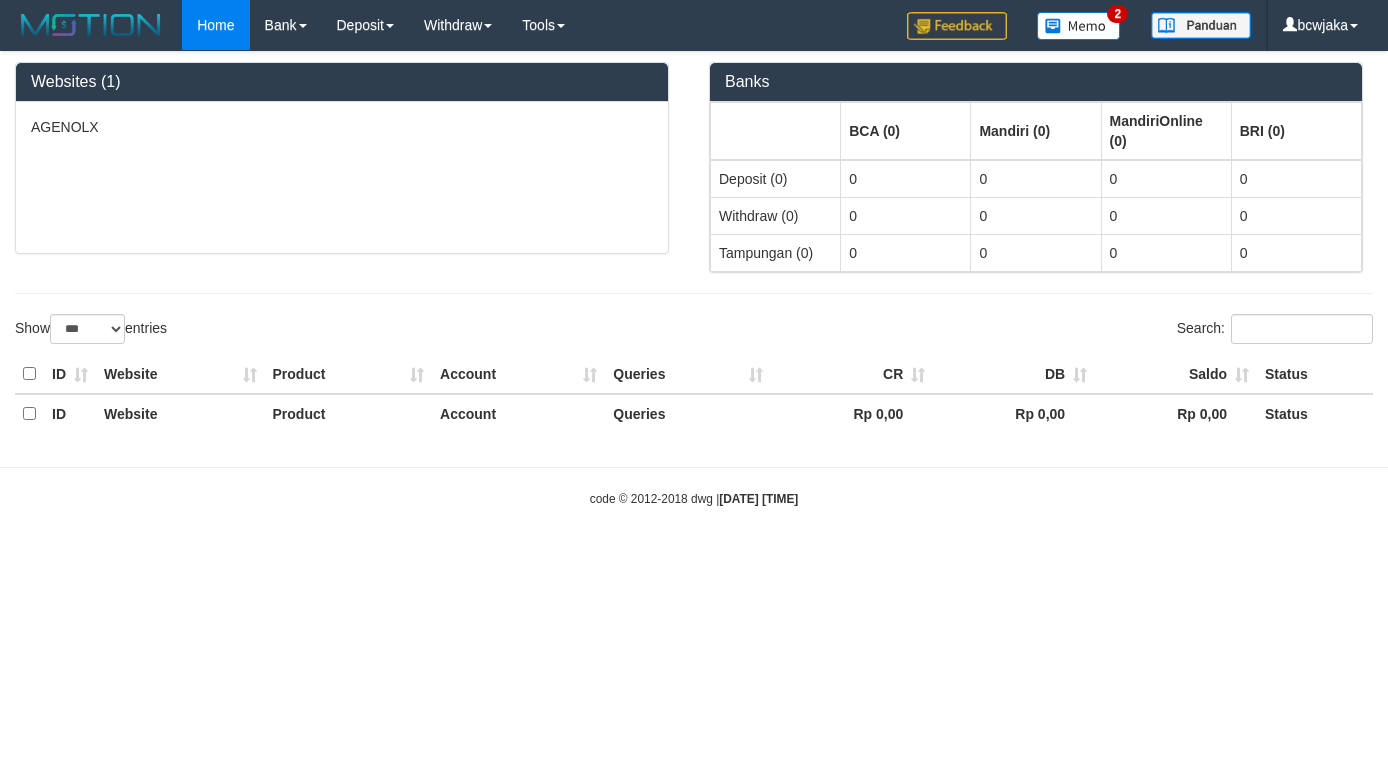 select on "***" 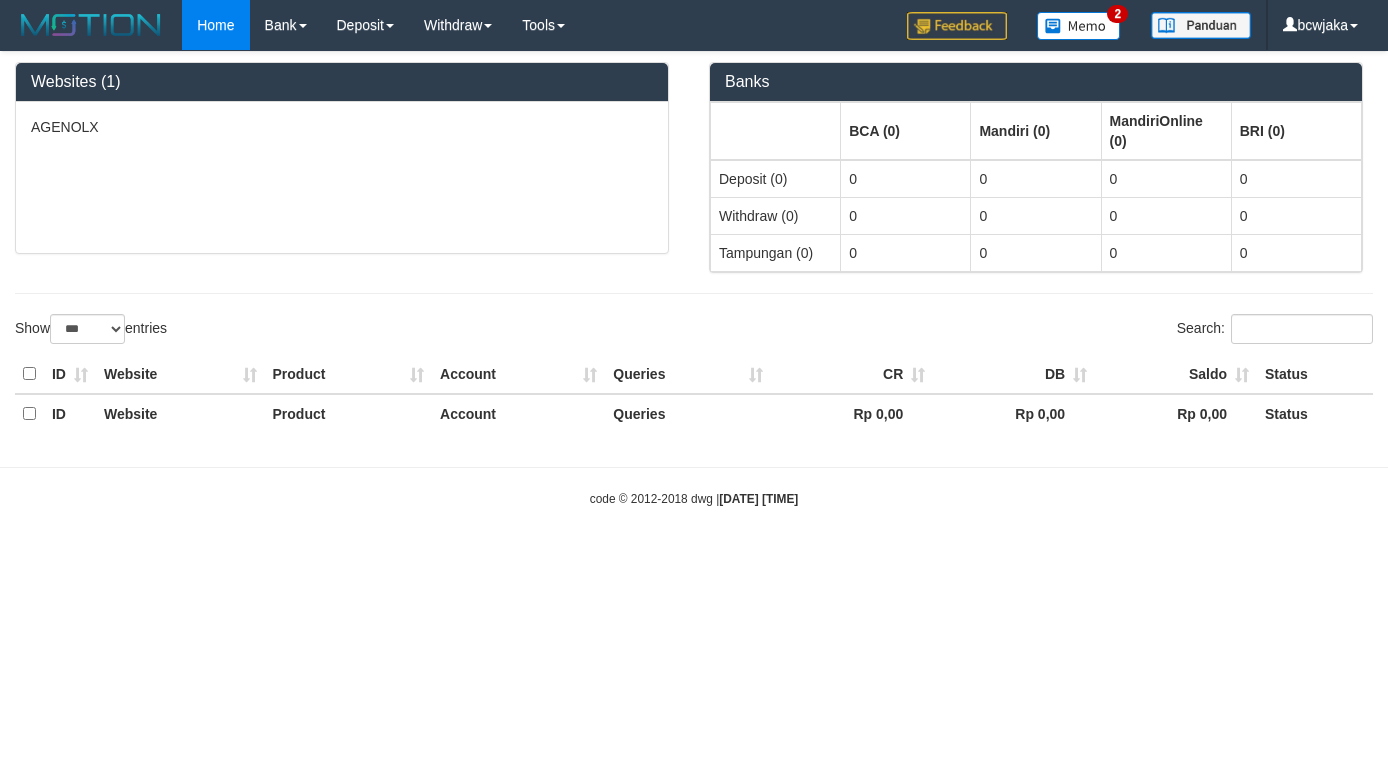 scroll, scrollTop: 0, scrollLeft: 0, axis: both 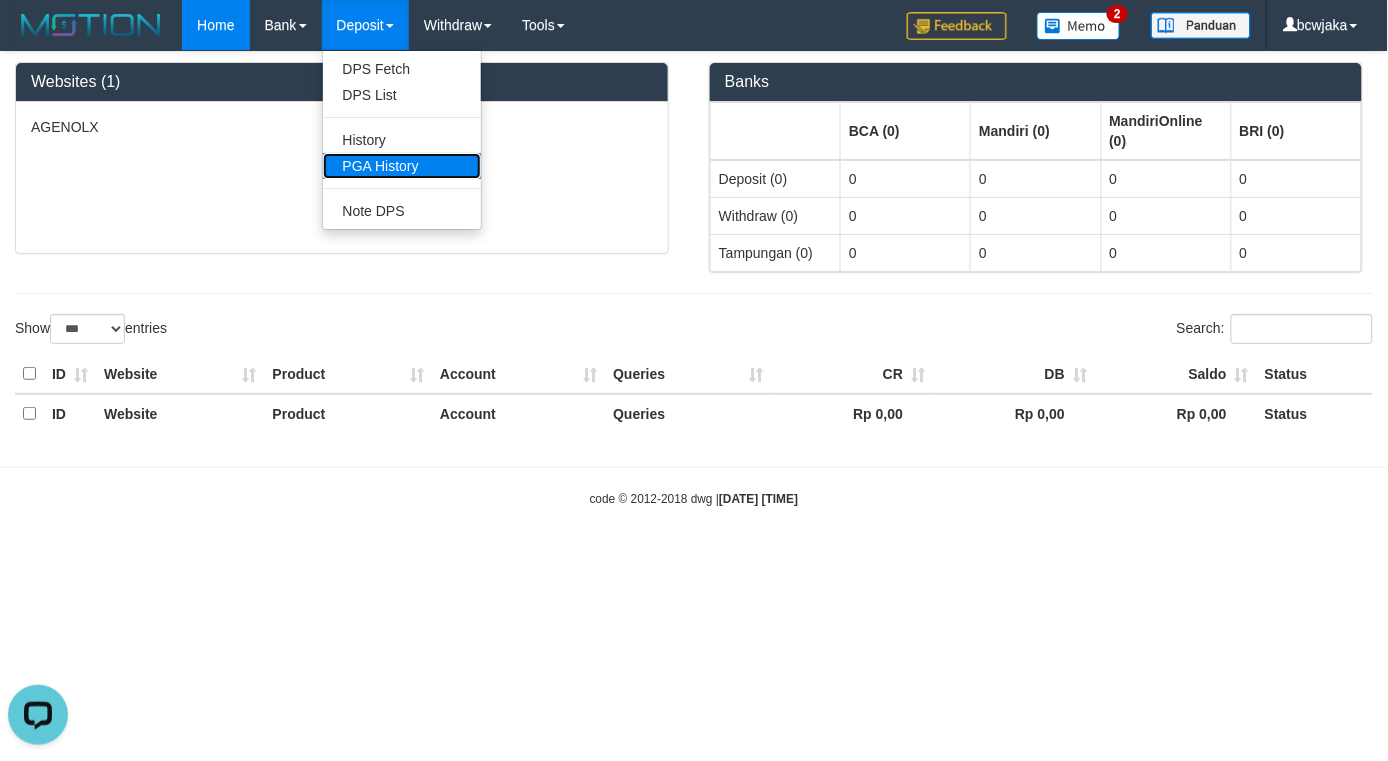 click on "PGA History" at bounding box center (402, 166) 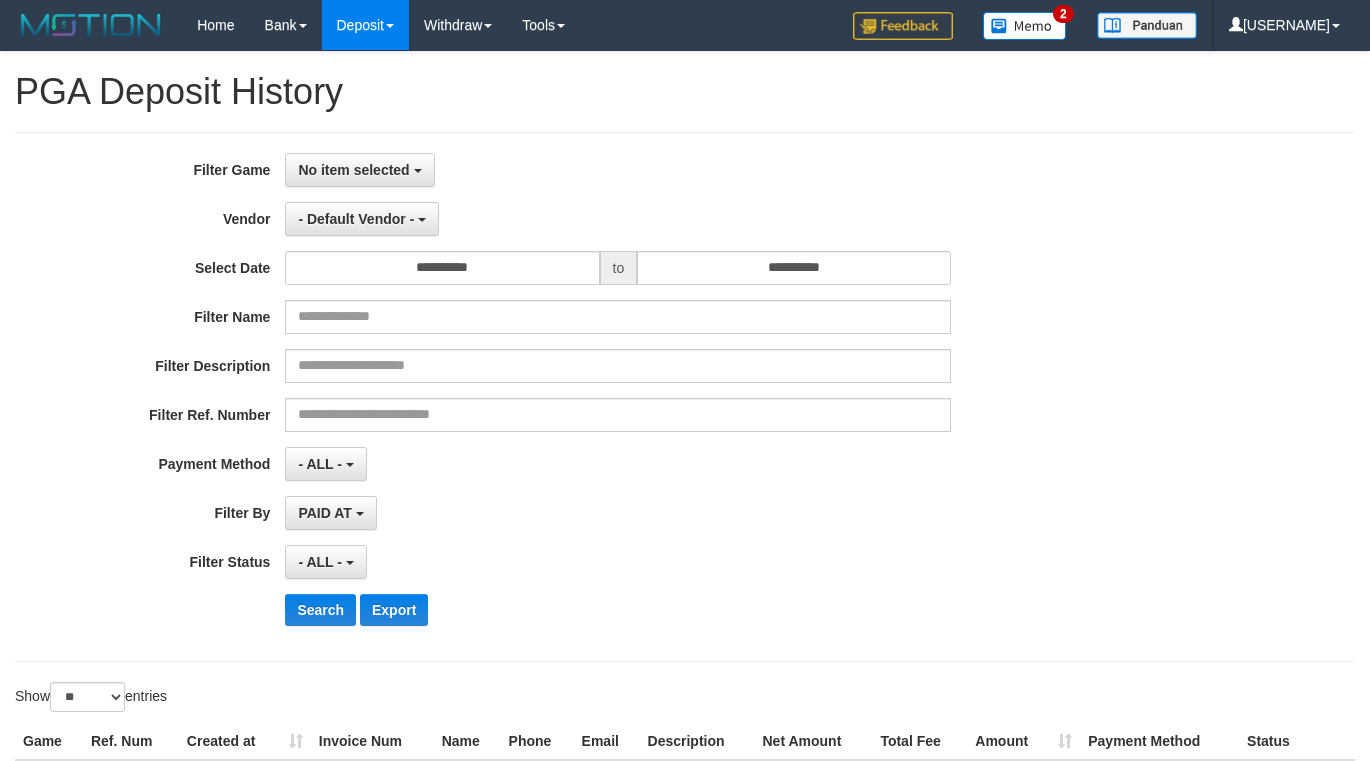 select 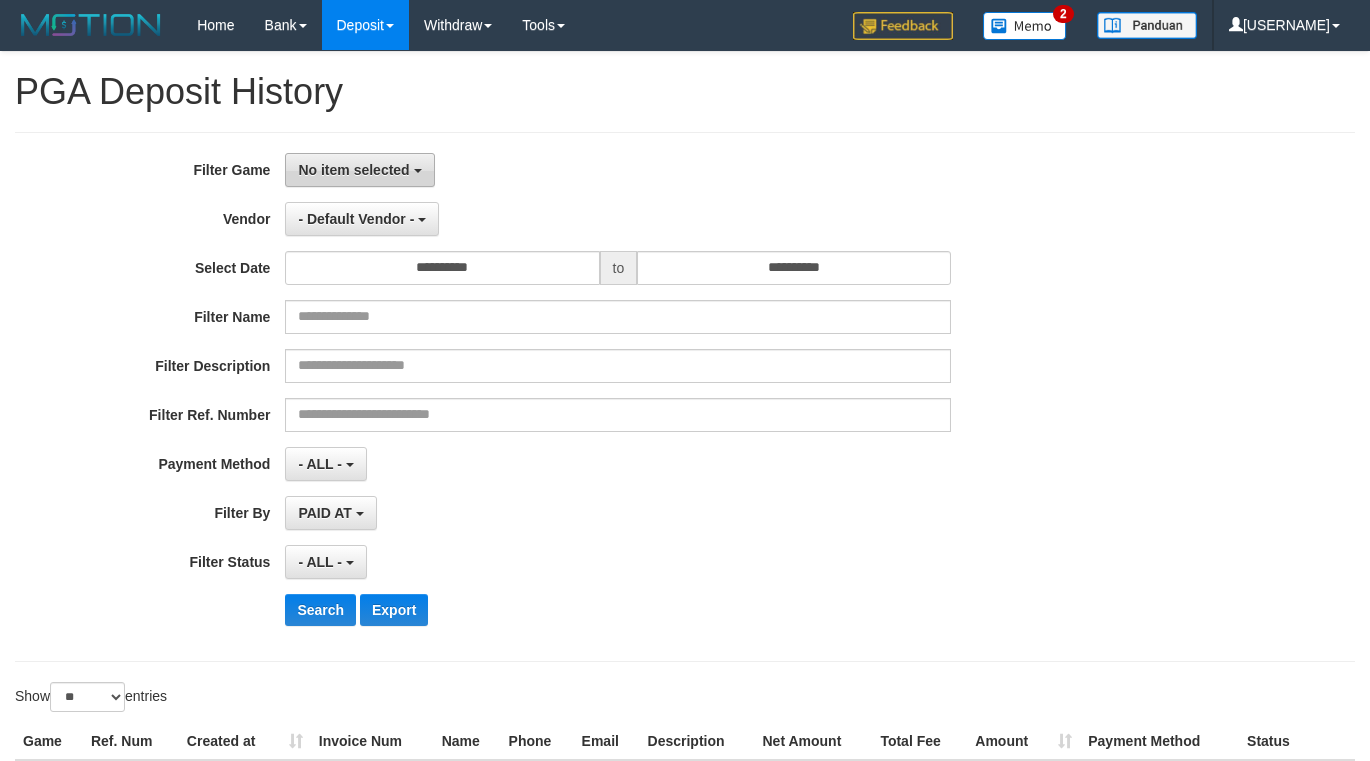 click on "No item selected" at bounding box center (353, 170) 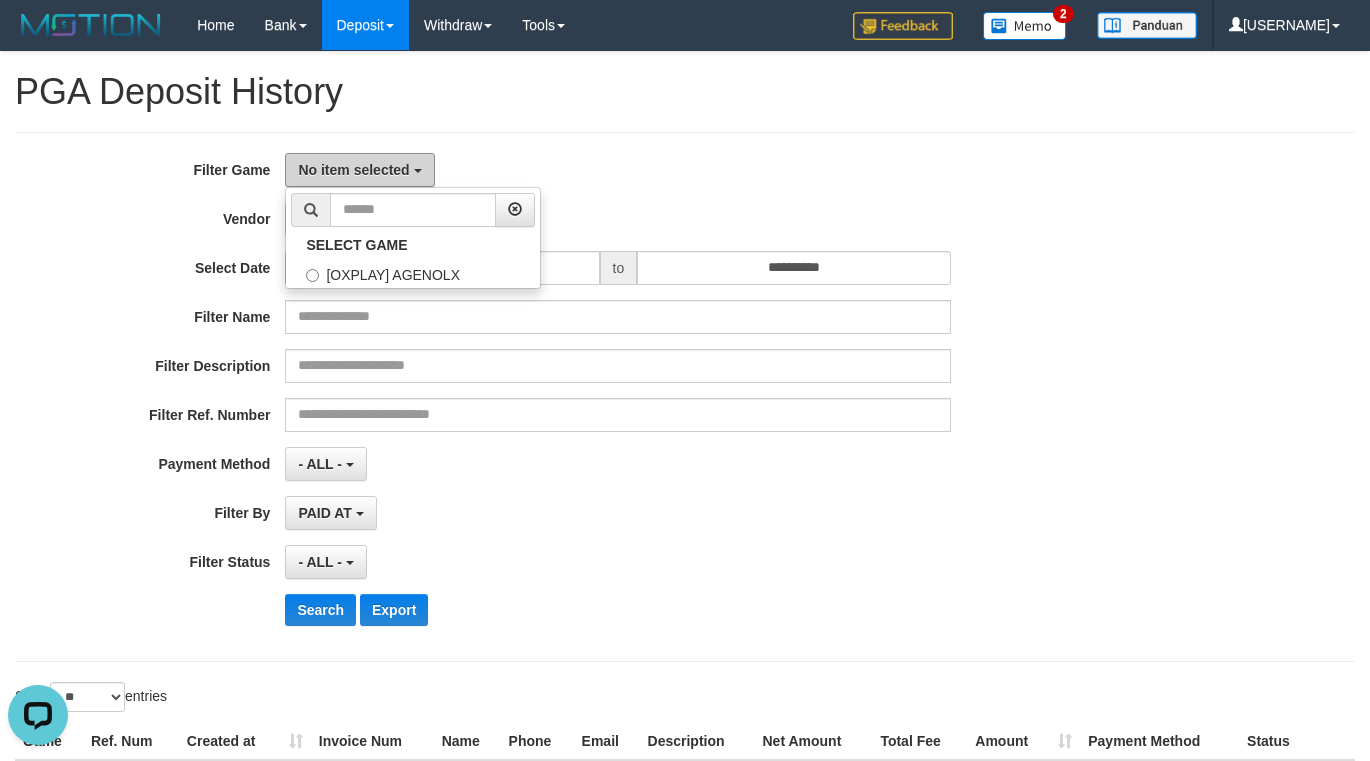 scroll, scrollTop: 0, scrollLeft: 0, axis: both 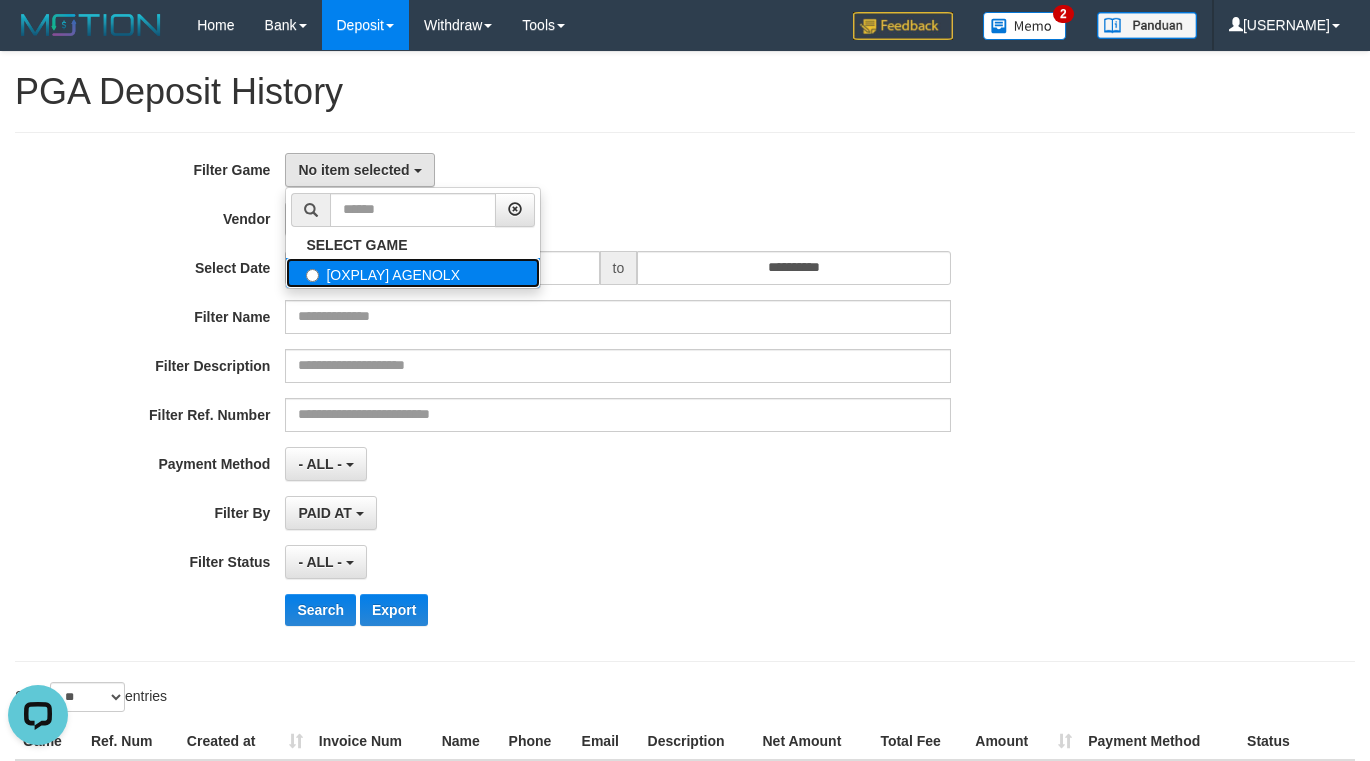 click on "[OXPLAY] AGENOLX" at bounding box center (413, 273) 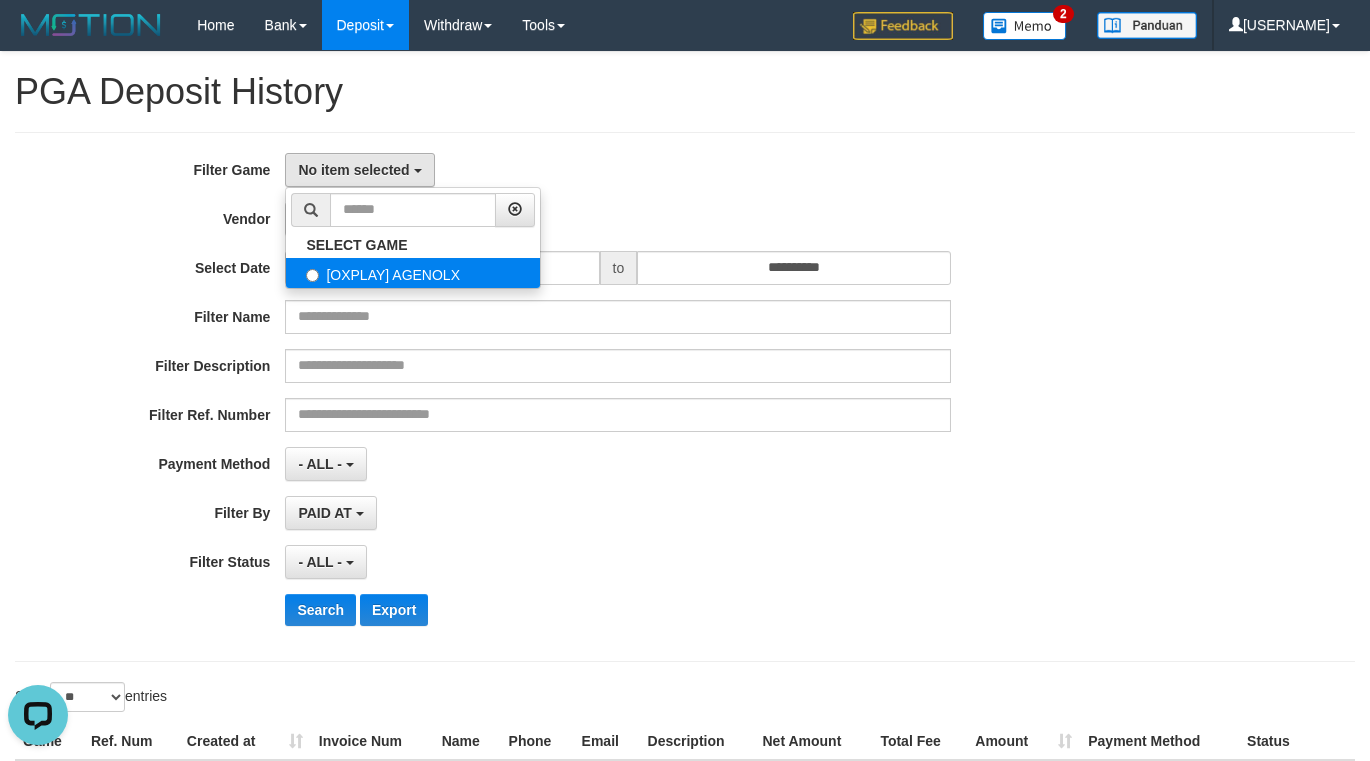 select on "***" 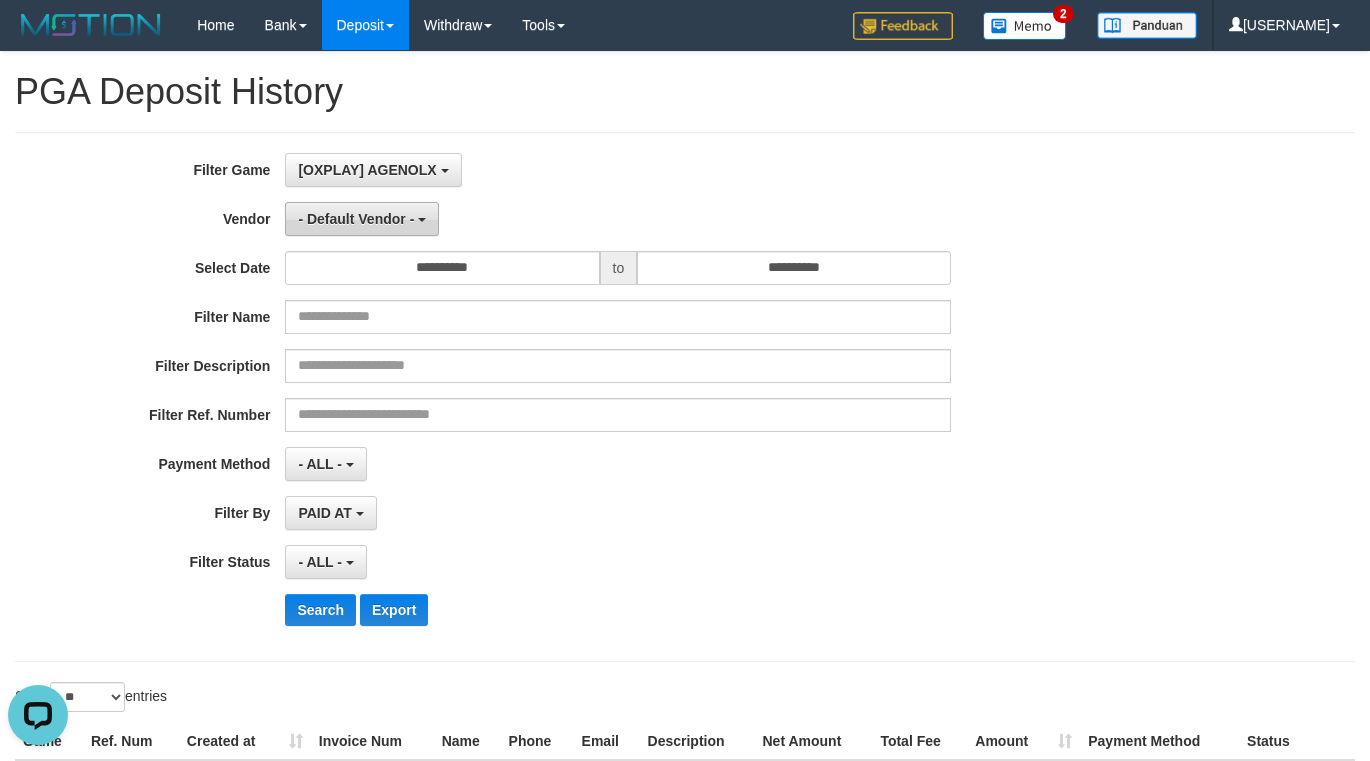 click on "- Default Vendor -" at bounding box center (356, 219) 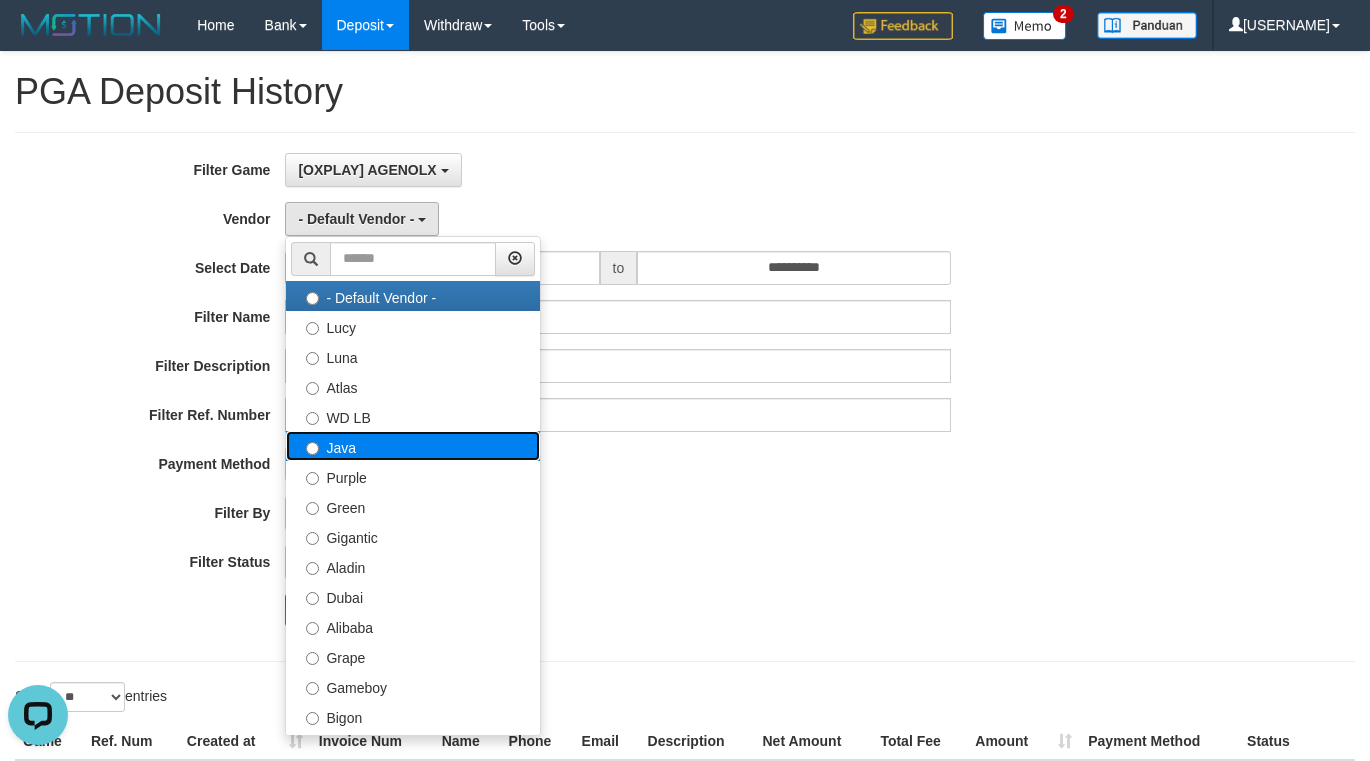 click on "Java" at bounding box center (413, 446) 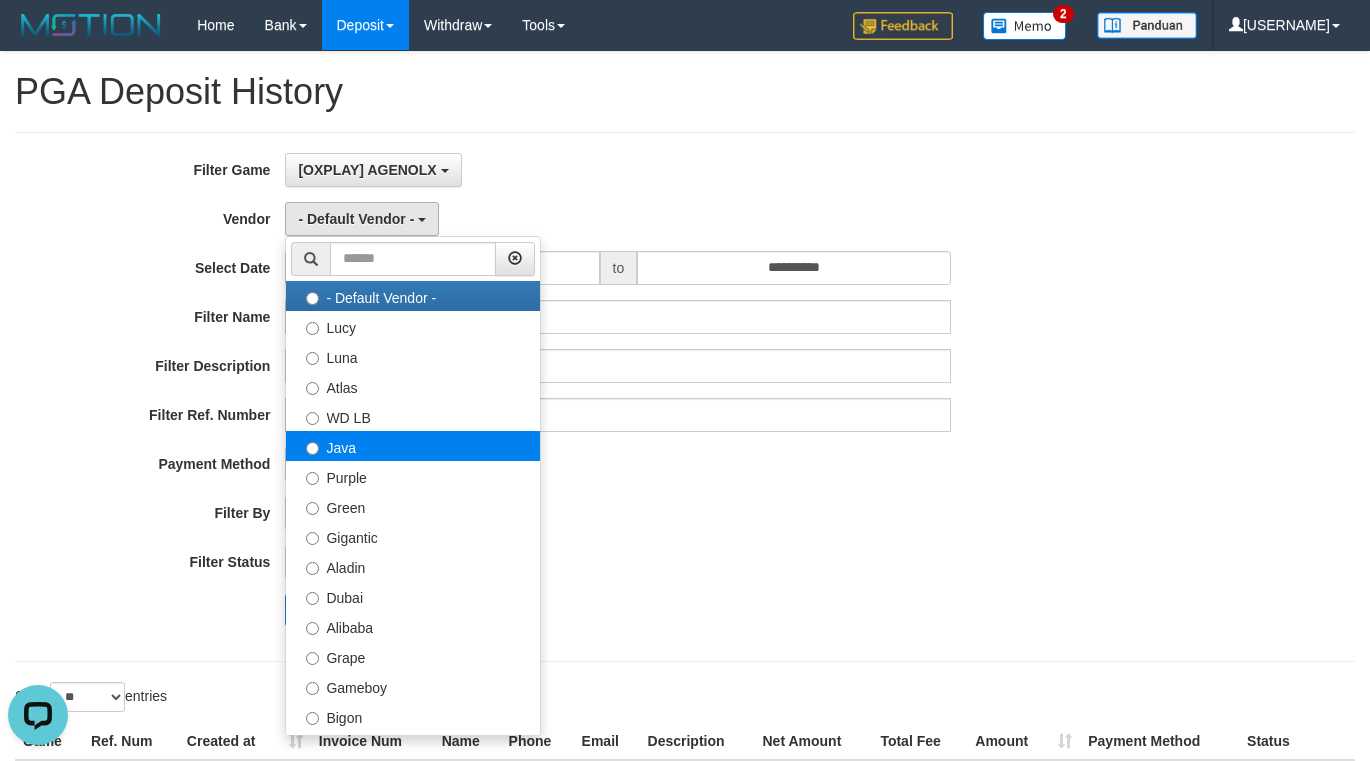 select on "**********" 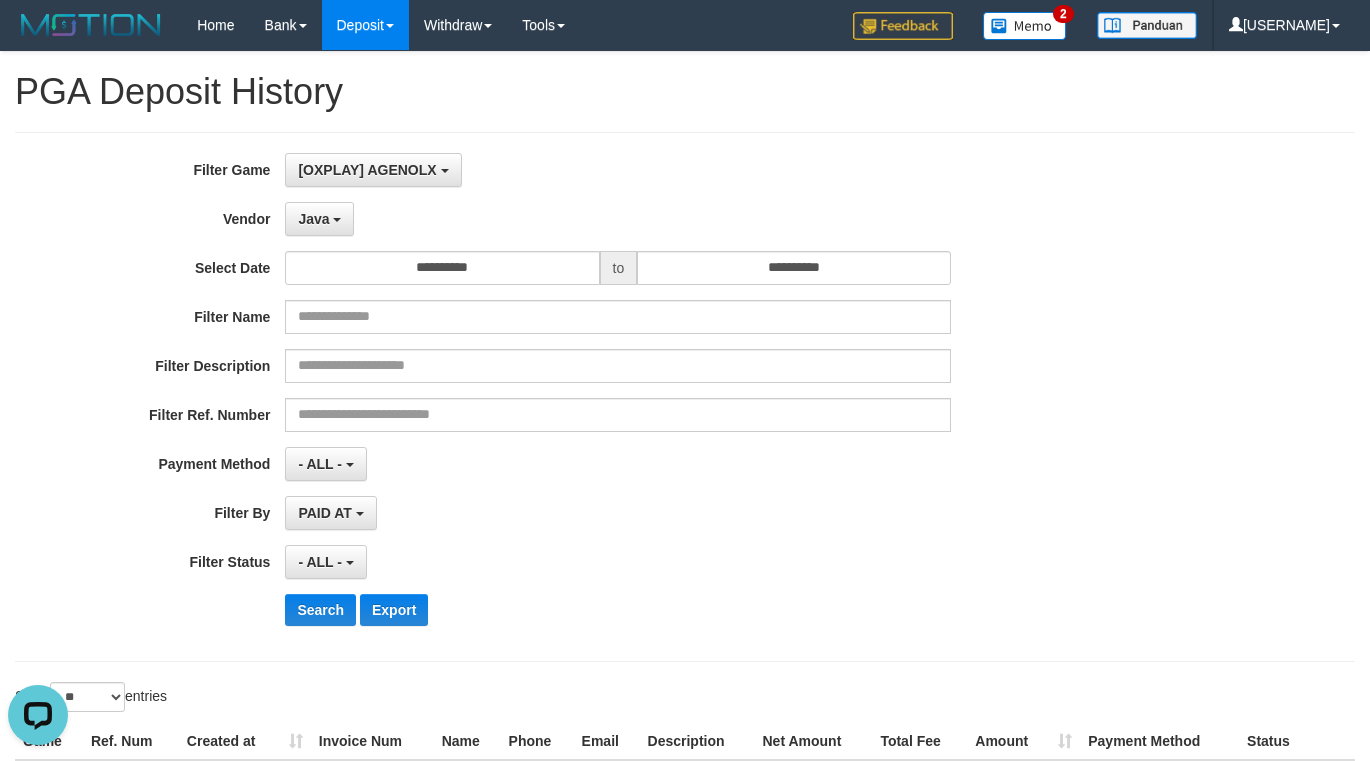 click on "**********" at bounding box center (685, 397) 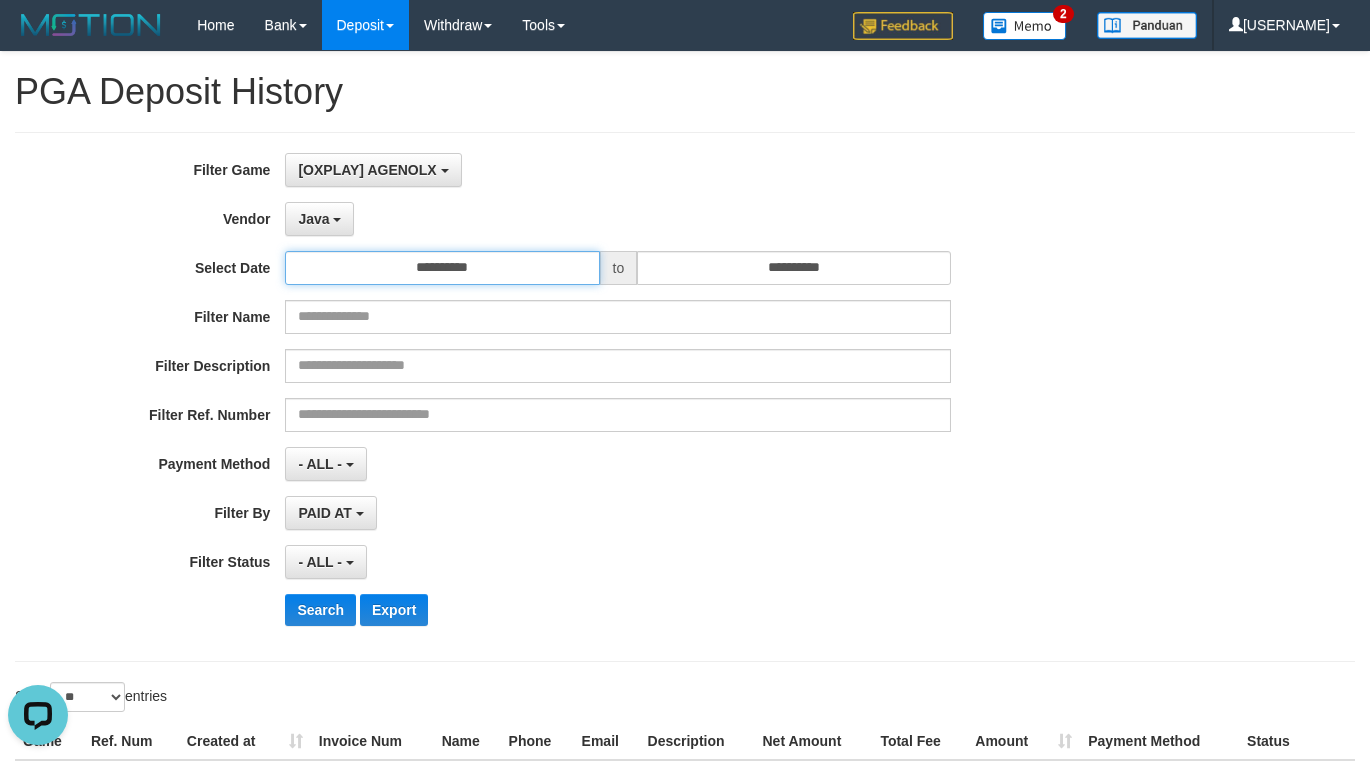 click on "**********" at bounding box center [442, 268] 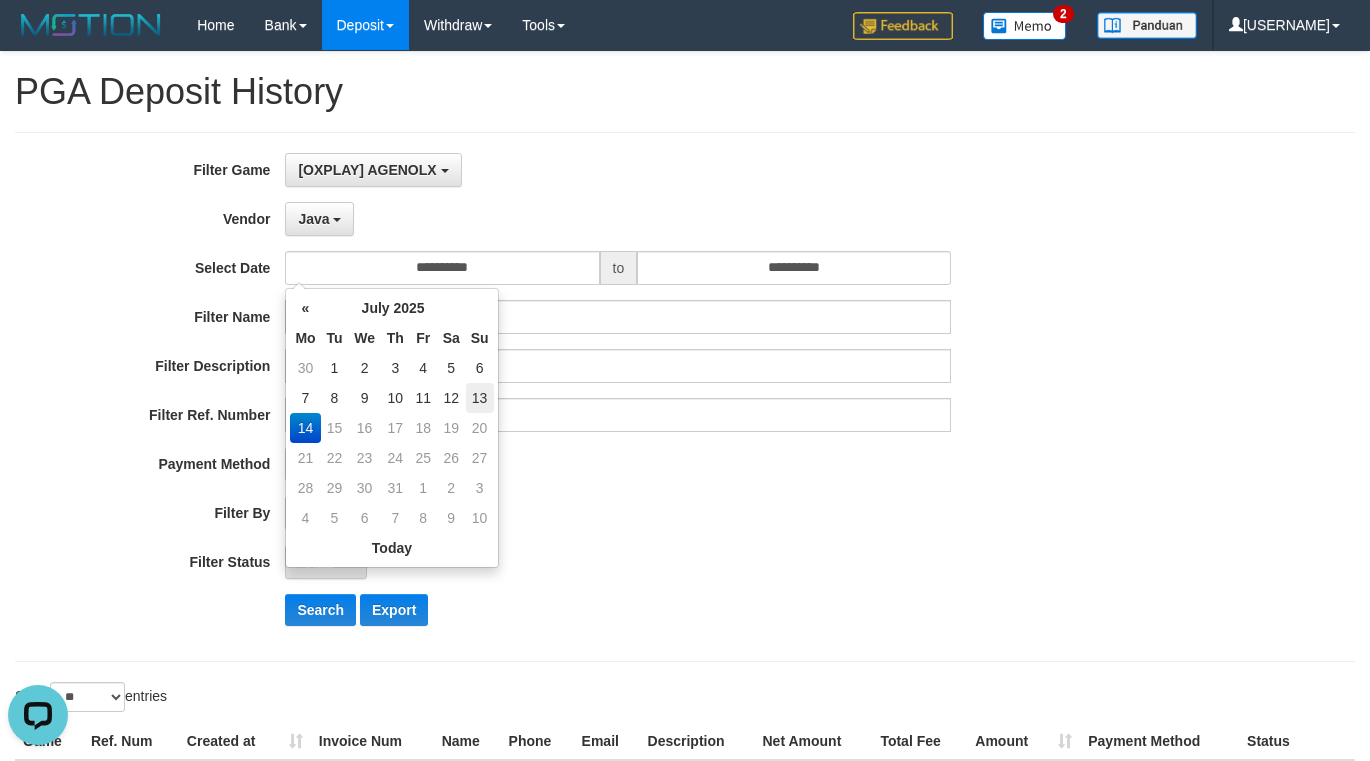 click on "13" at bounding box center (480, 398) 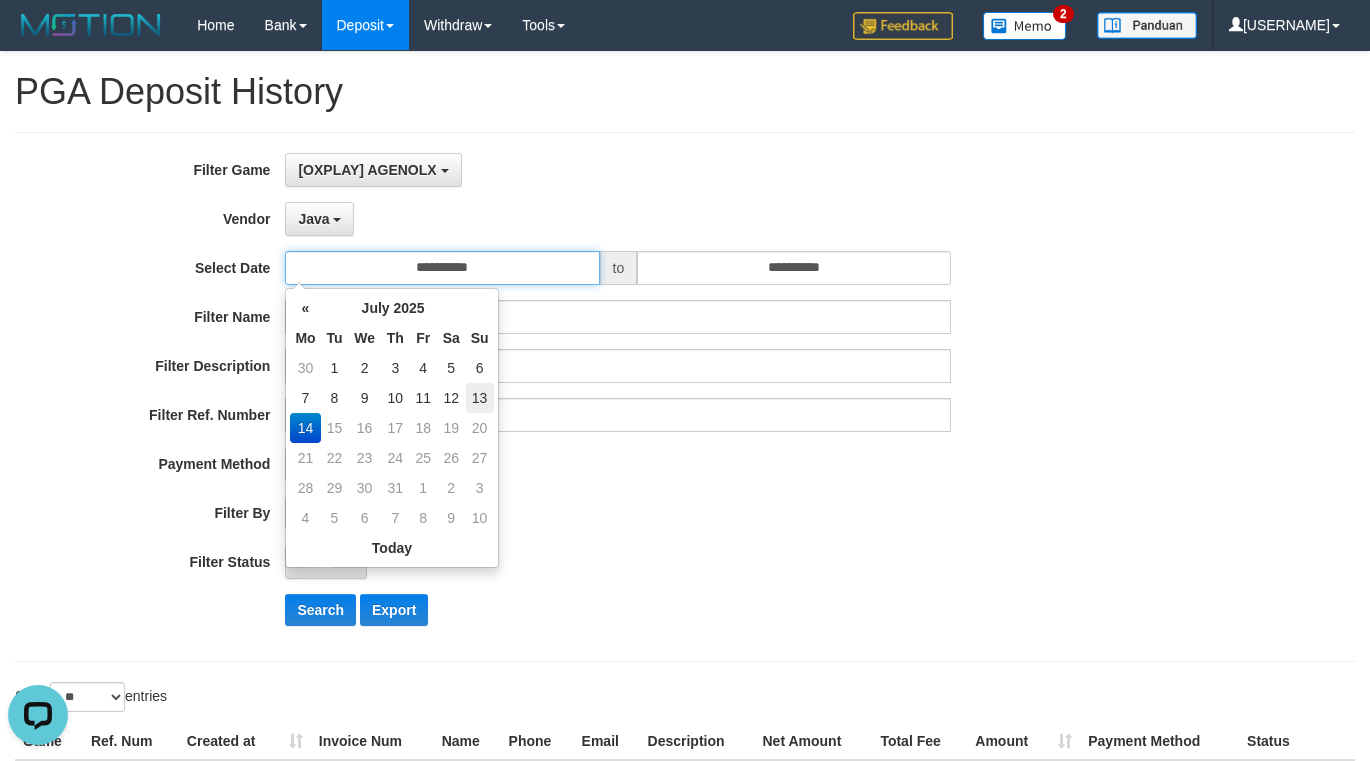 type on "**********" 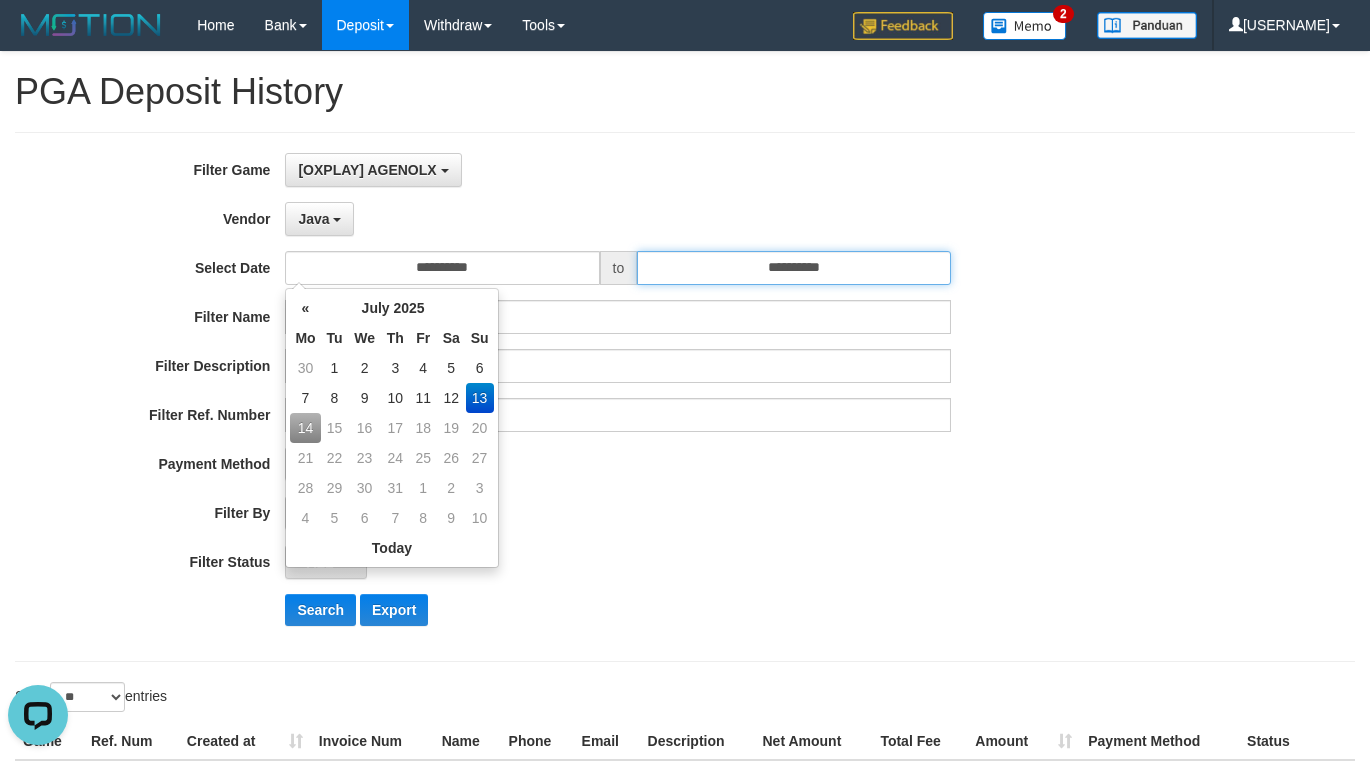 click on "**********" at bounding box center (794, 268) 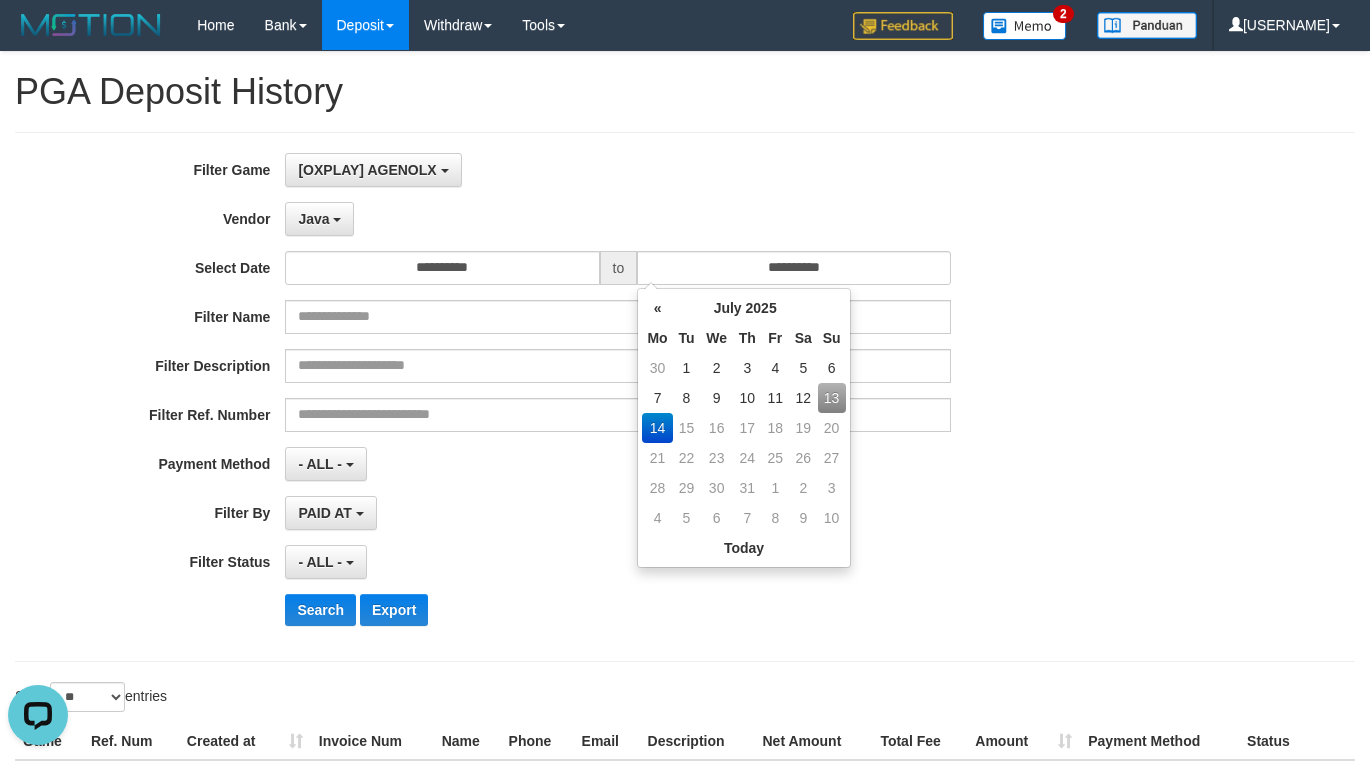 drag, startPoint x: 830, startPoint y: 398, endPoint x: 910, endPoint y: 425, distance: 84.4334 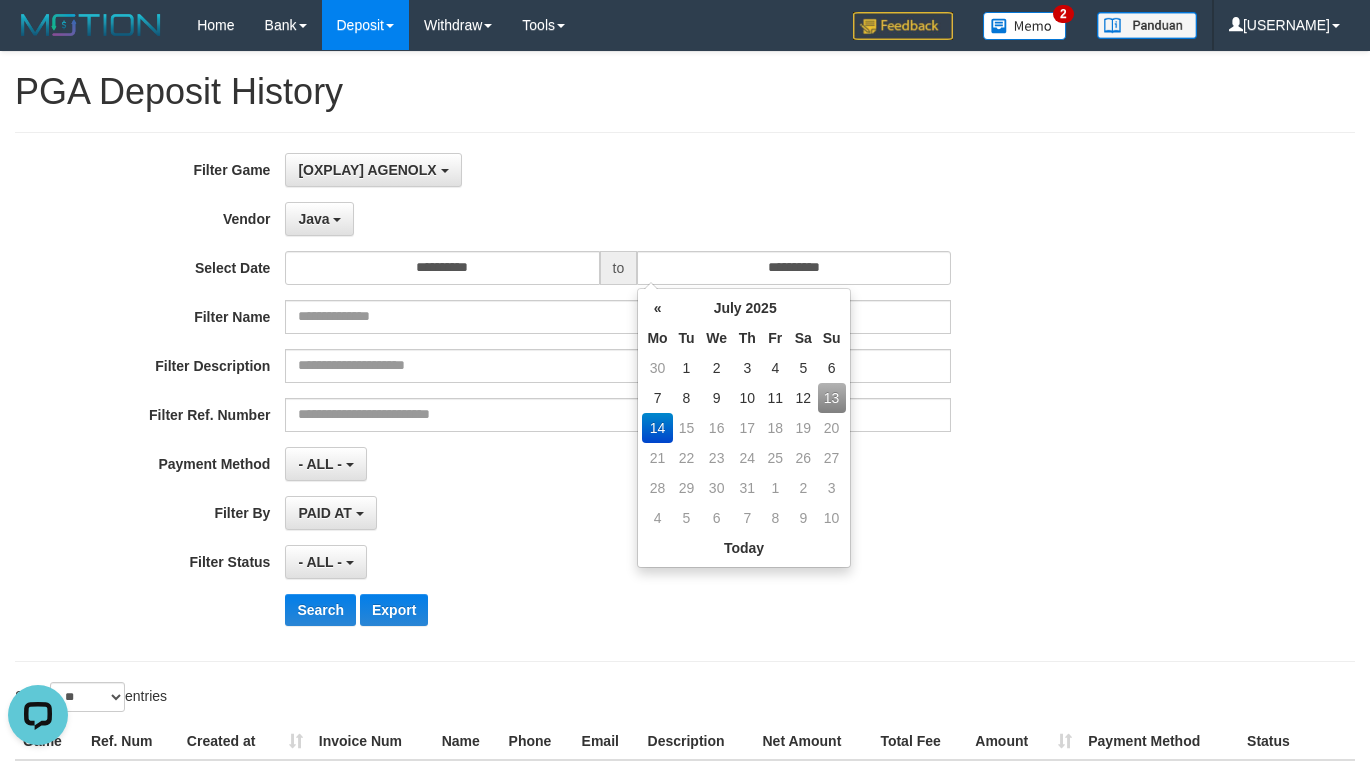 click on "13" at bounding box center [832, 398] 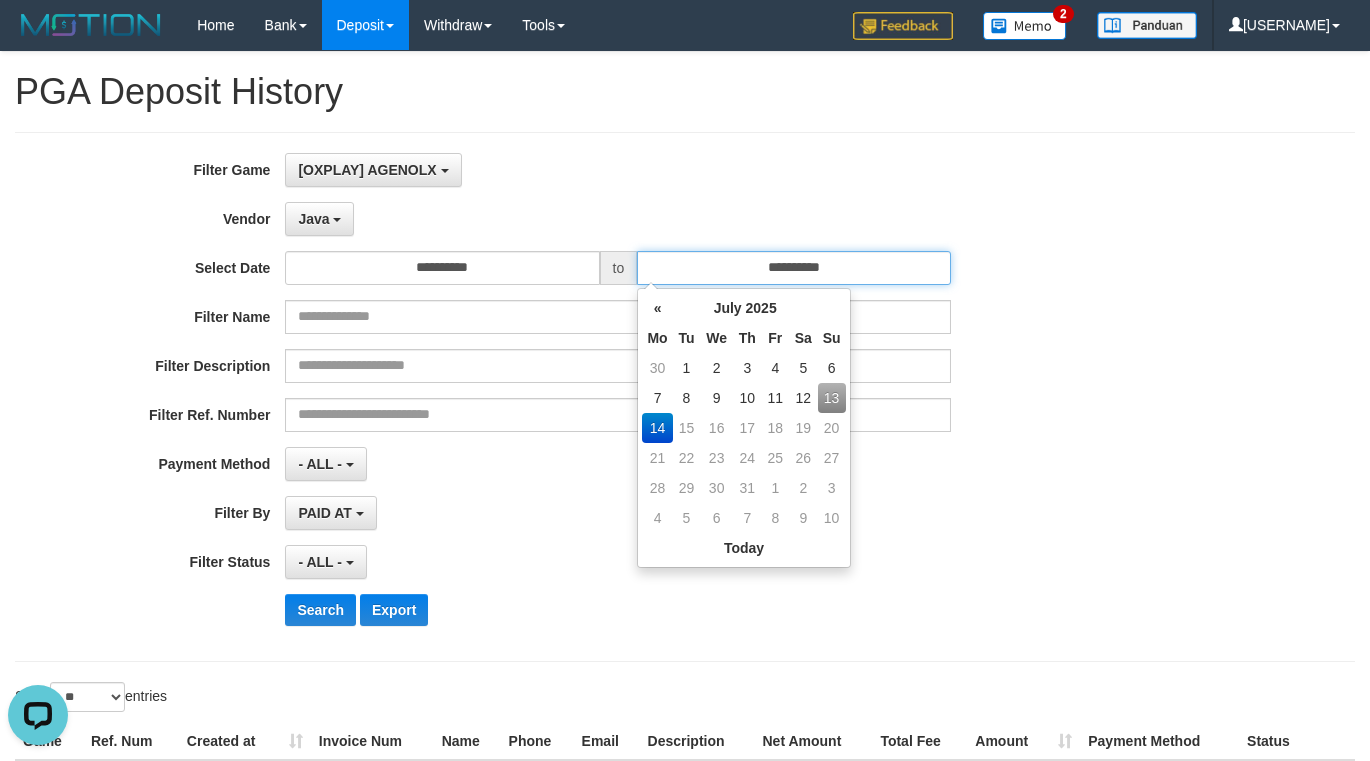 type on "**********" 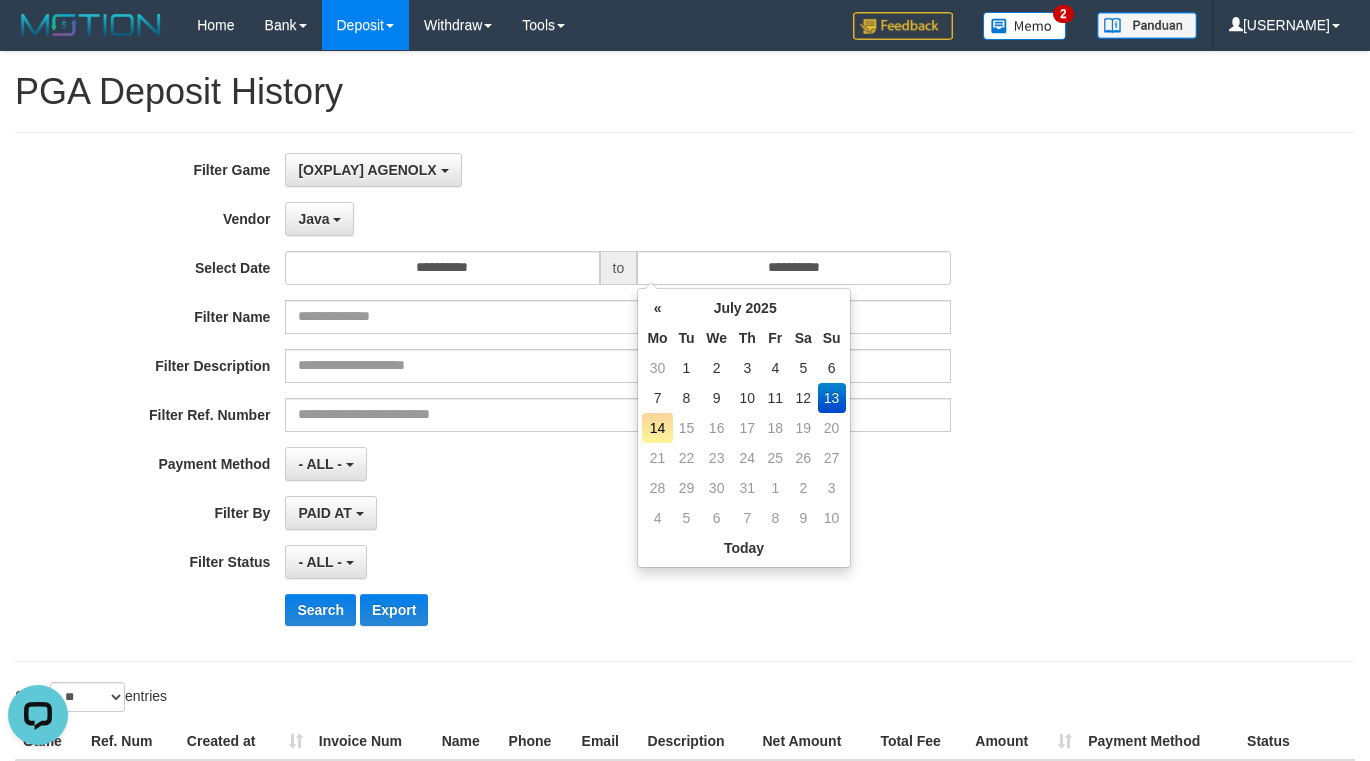 click on "**********" at bounding box center [571, 464] 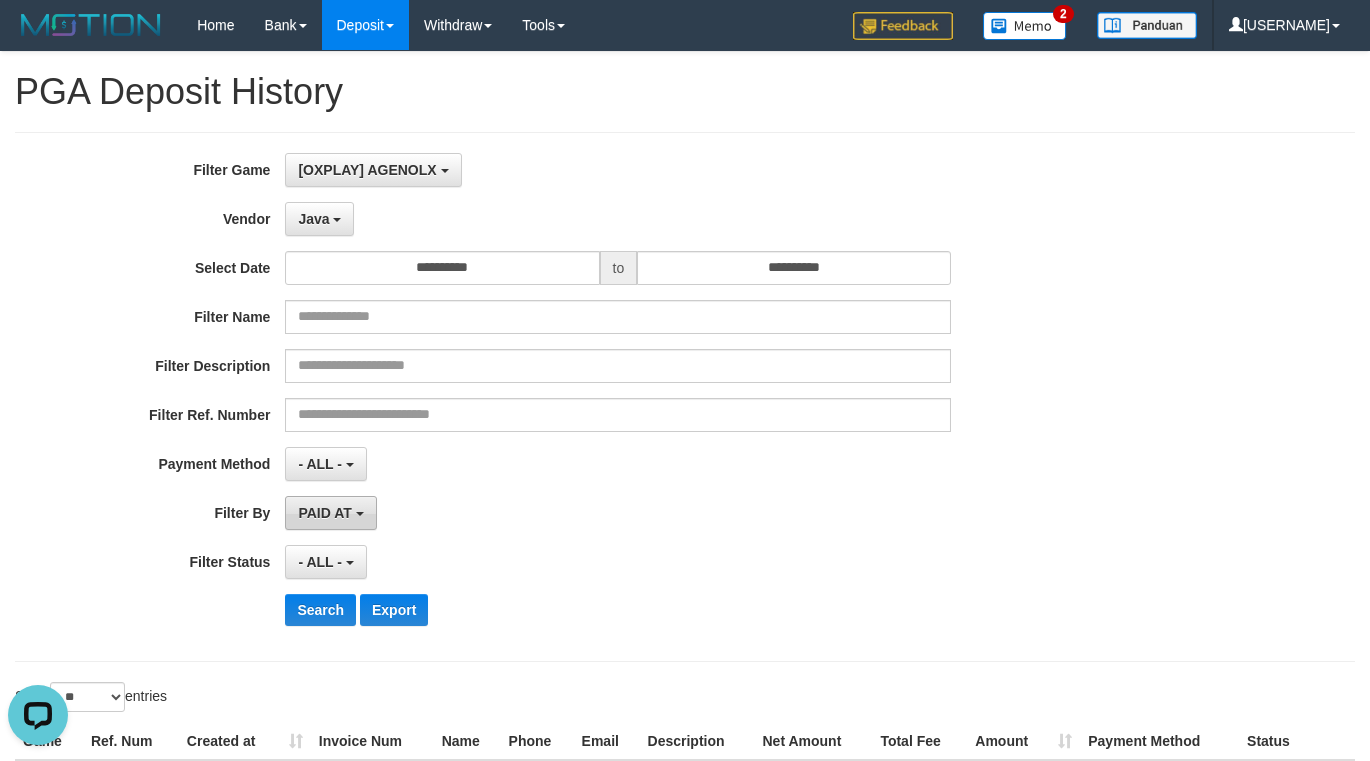 click on "PAID AT" at bounding box center (324, 513) 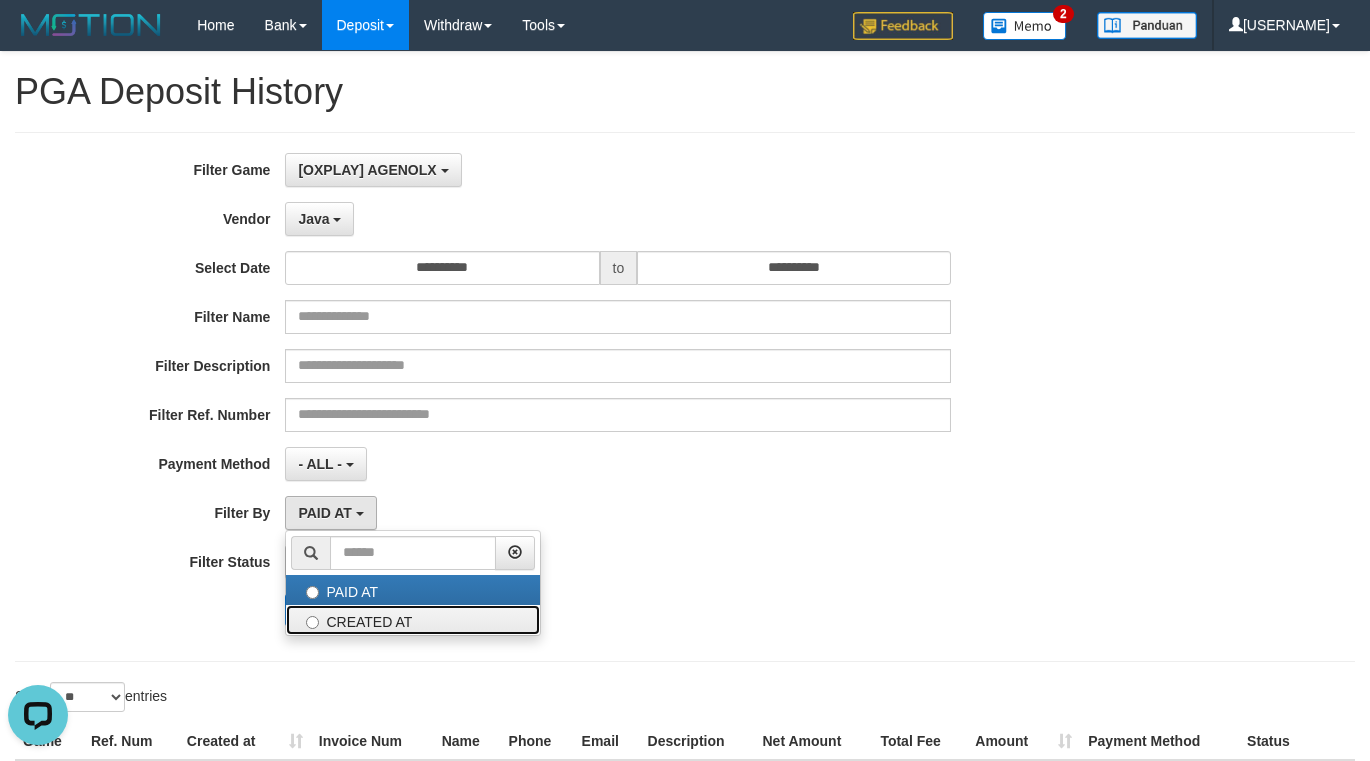 drag, startPoint x: 418, startPoint y: 633, endPoint x: 408, endPoint y: 632, distance: 10.049875 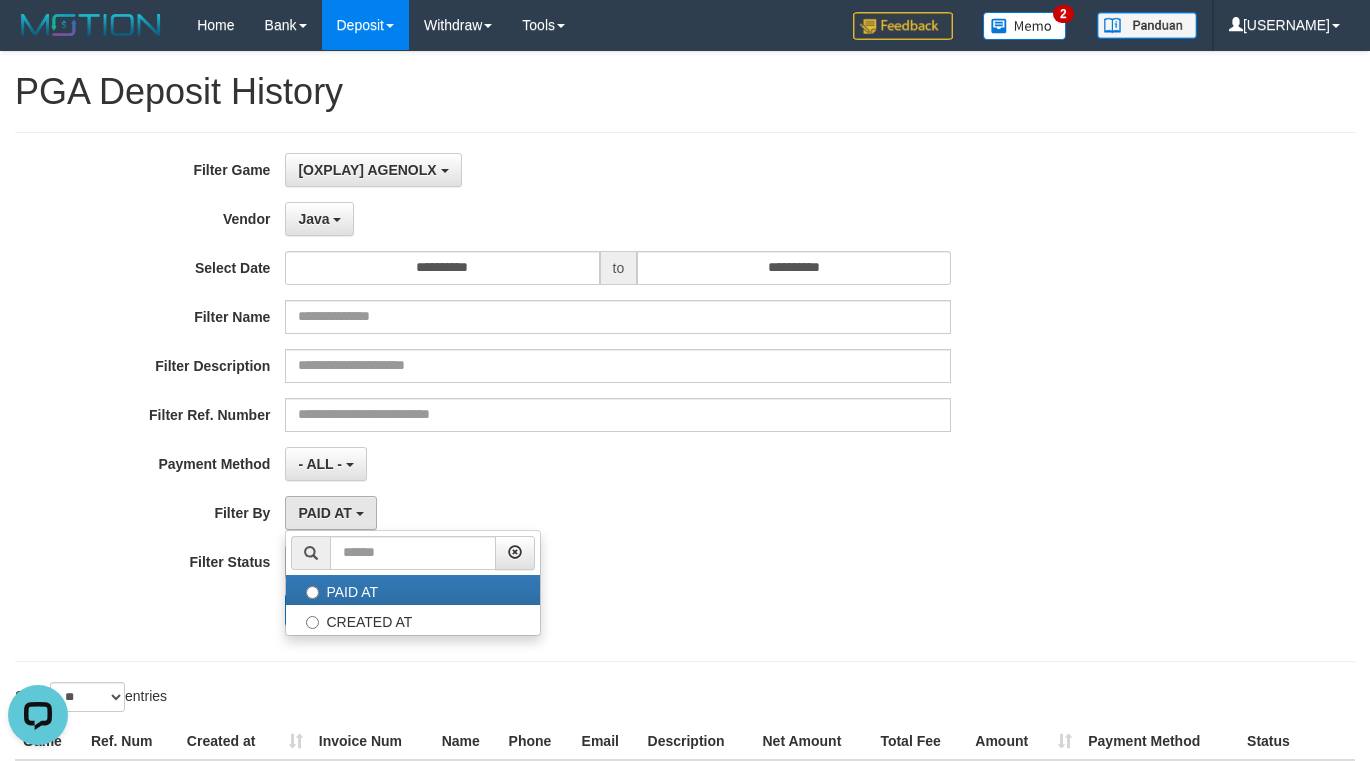 select on "*" 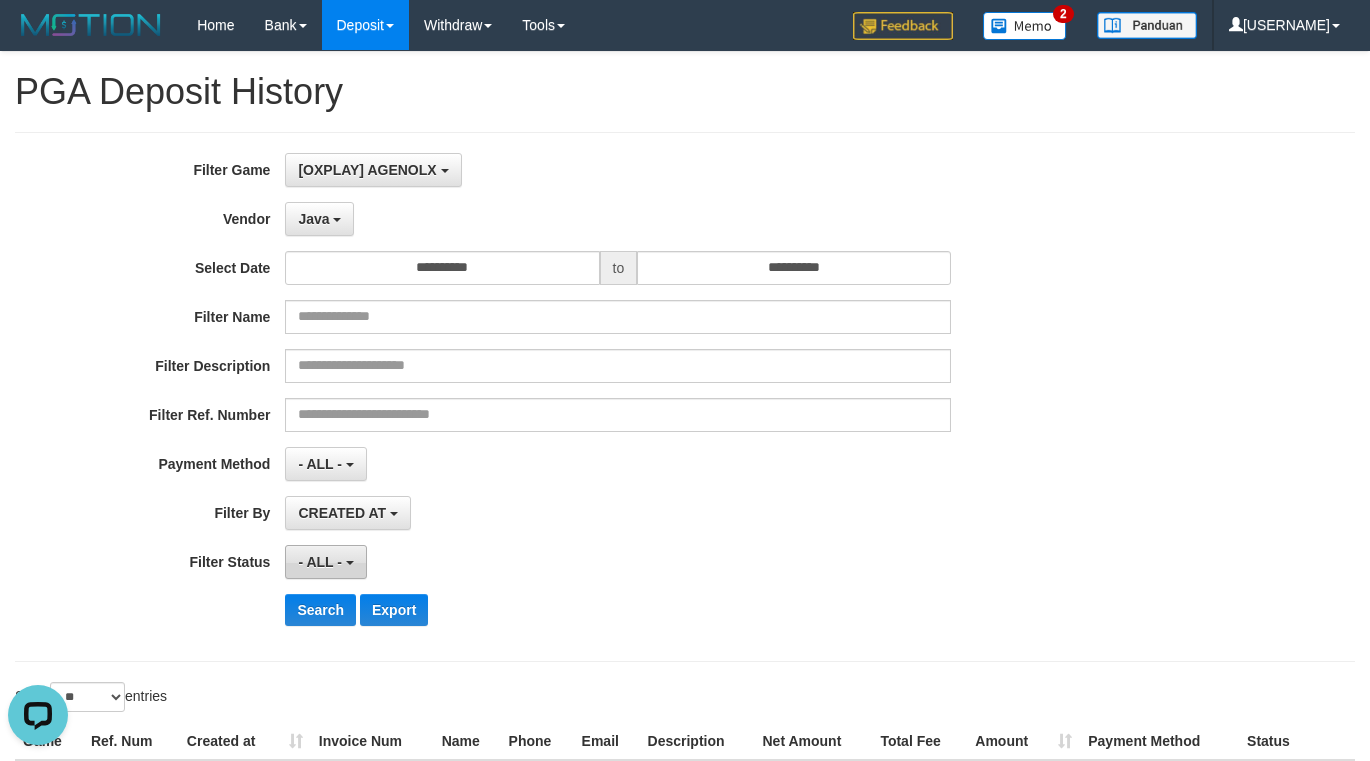 click on "- ALL -" at bounding box center (325, 562) 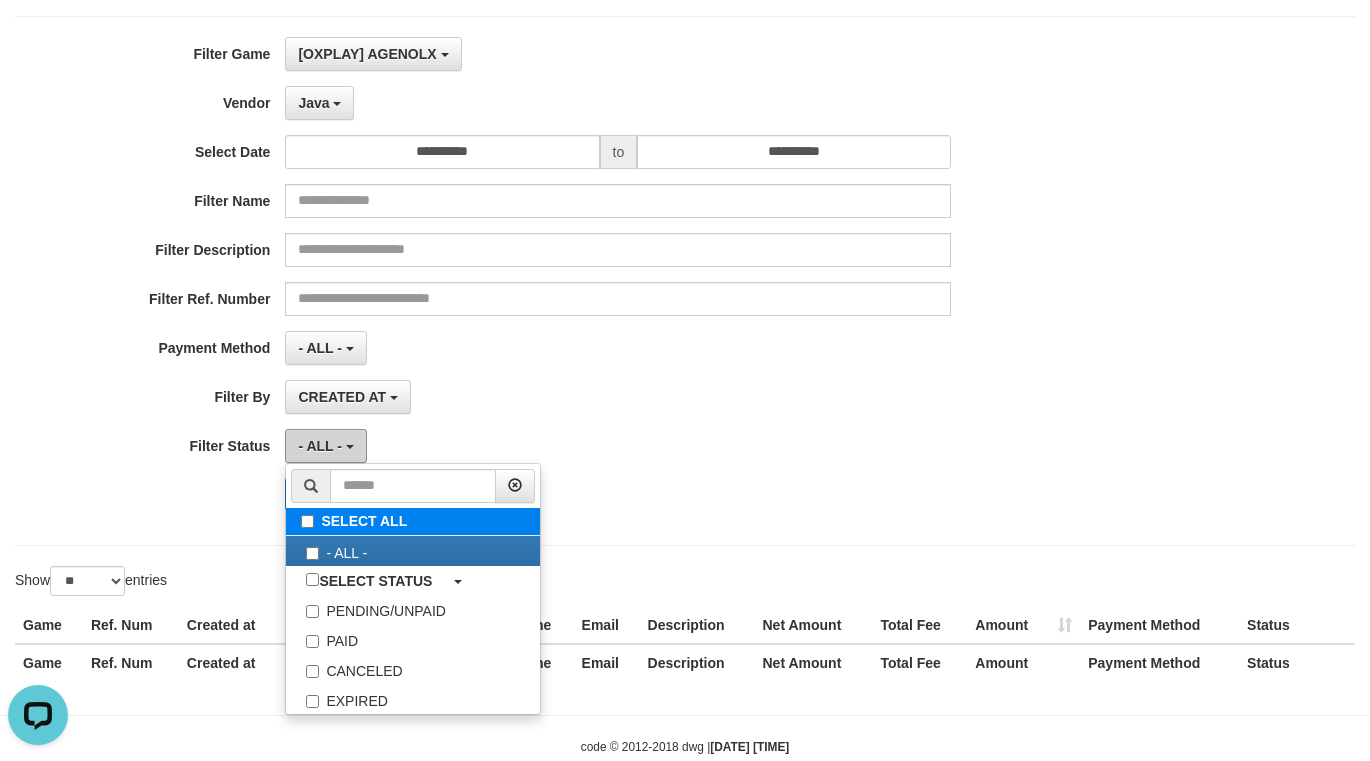 scroll, scrollTop: 163, scrollLeft: 0, axis: vertical 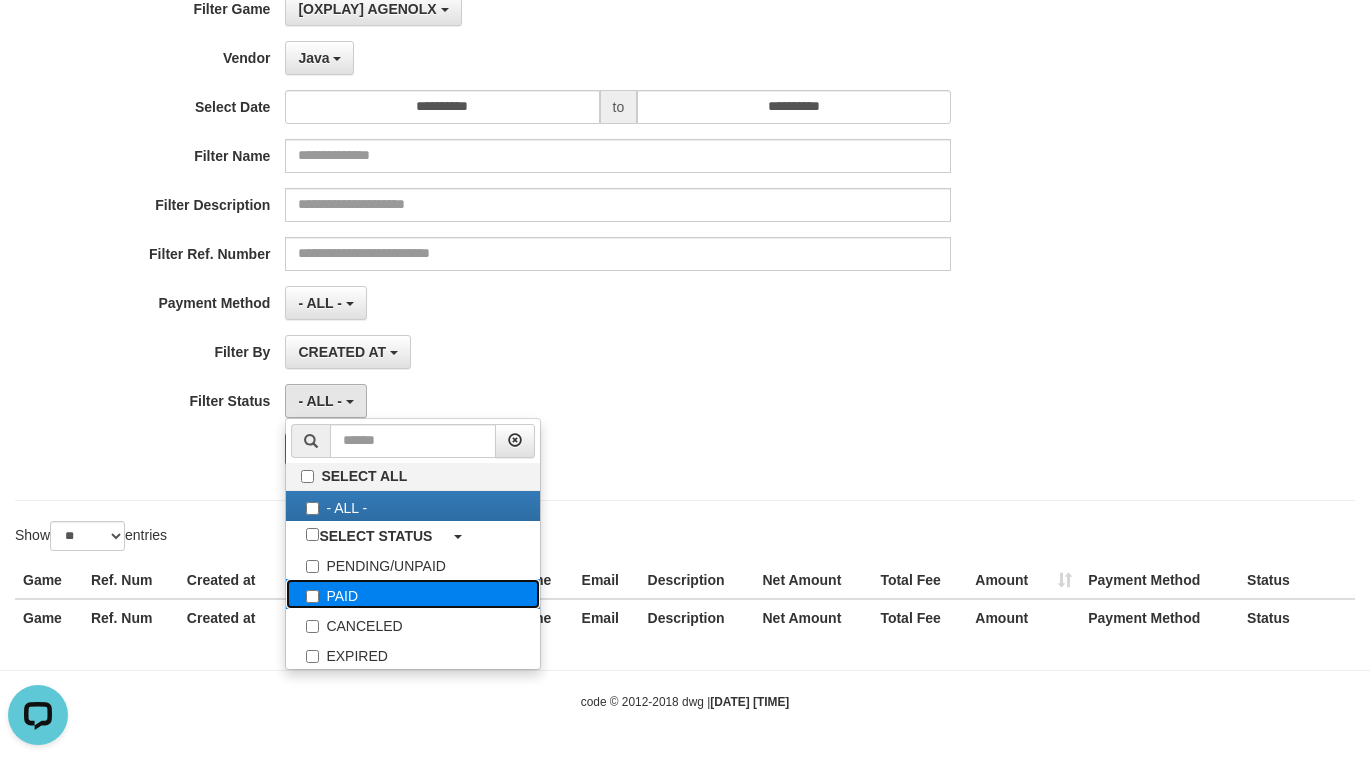 click on "PAID" at bounding box center (413, 594) 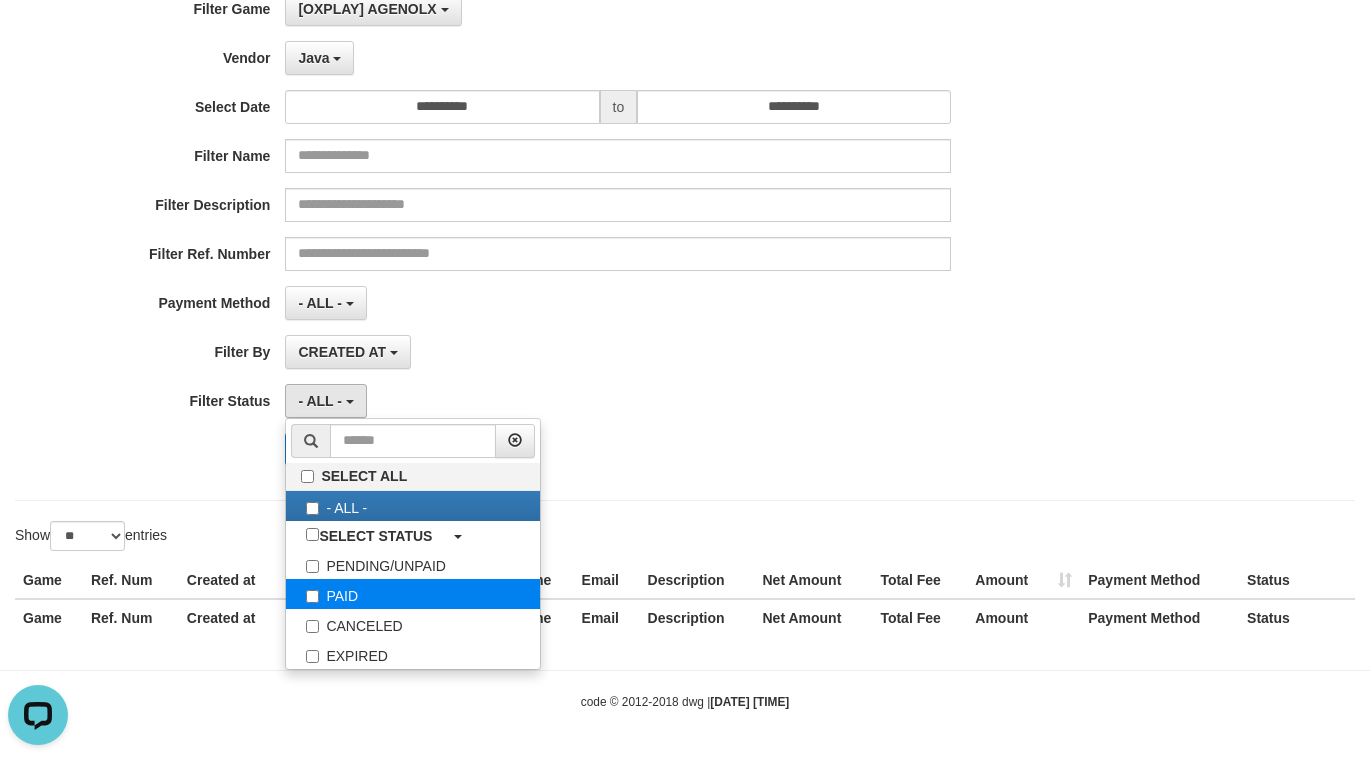 select on "*" 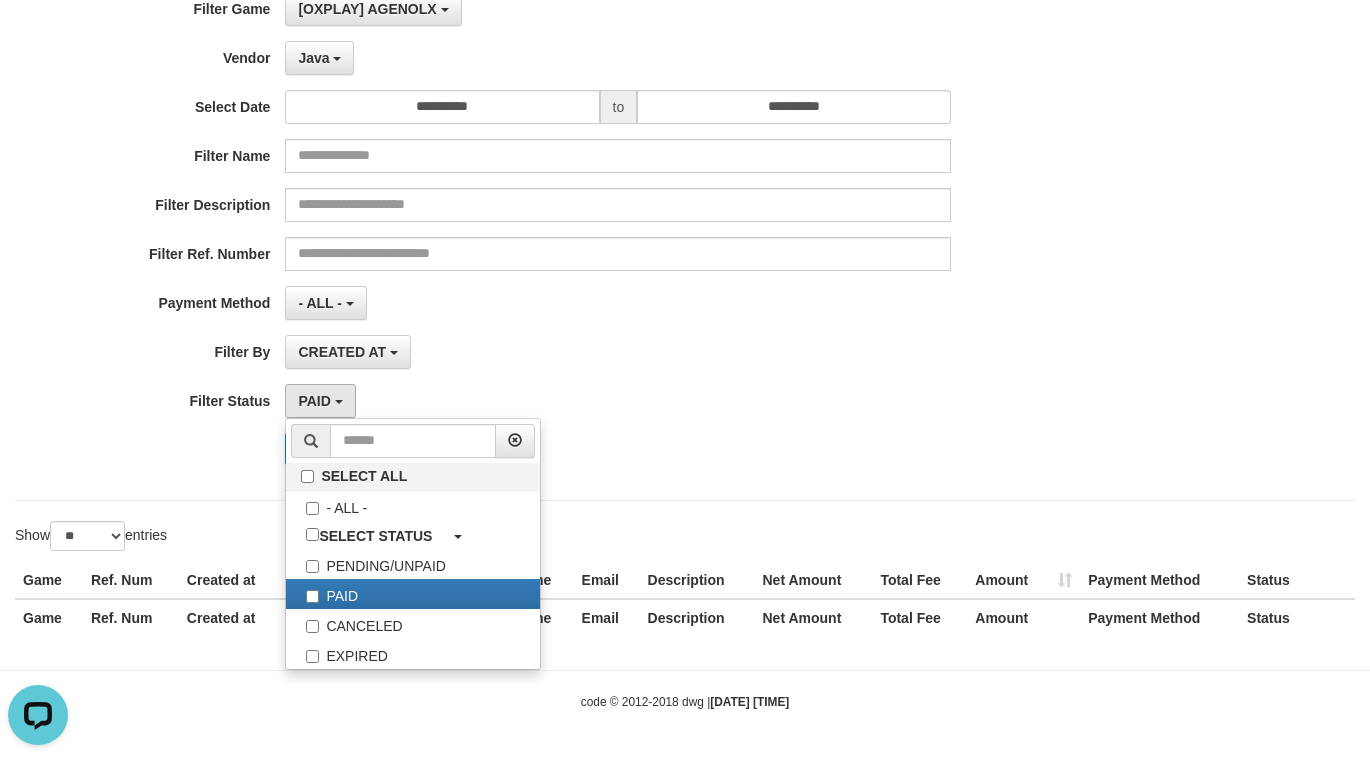 click on "CREATED AT
PAID AT
CREATED AT" at bounding box center (618, 352) 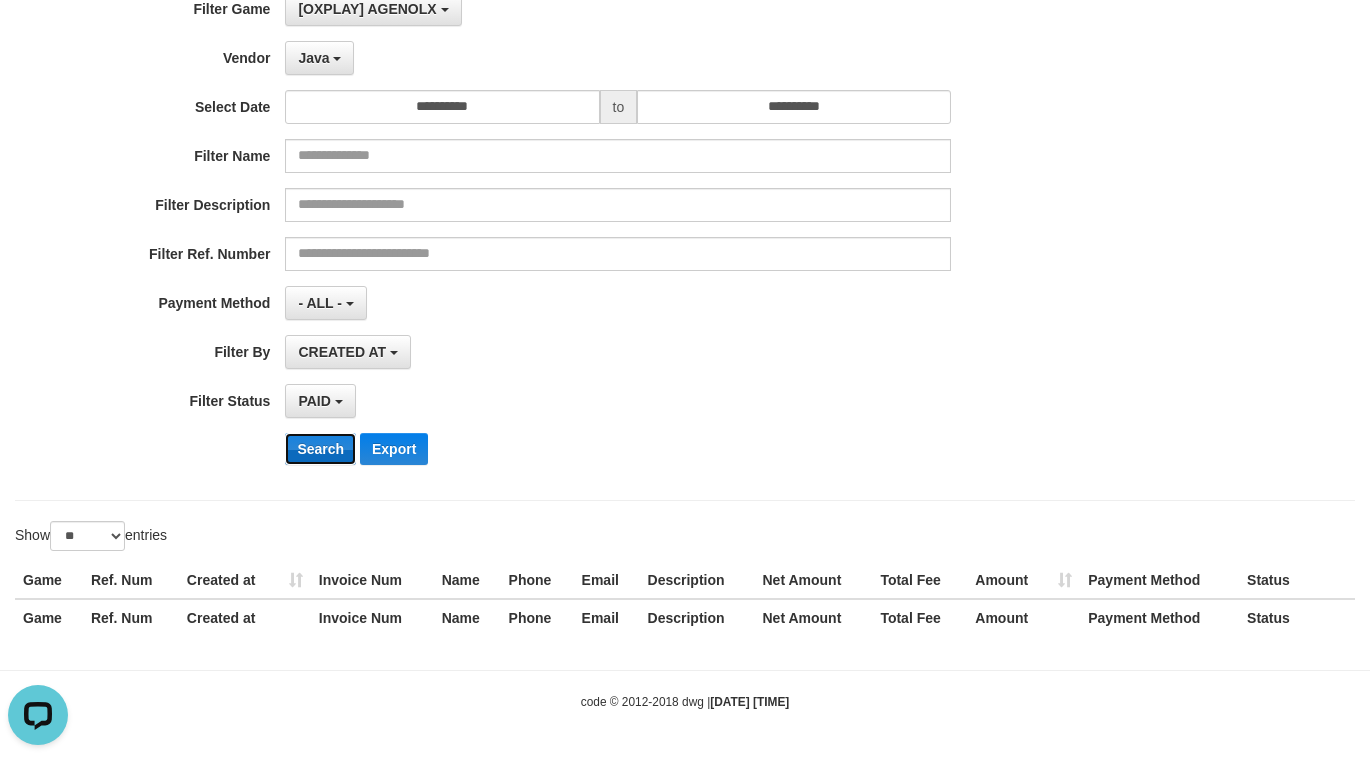 click on "Search" at bounding box center [320, 449] 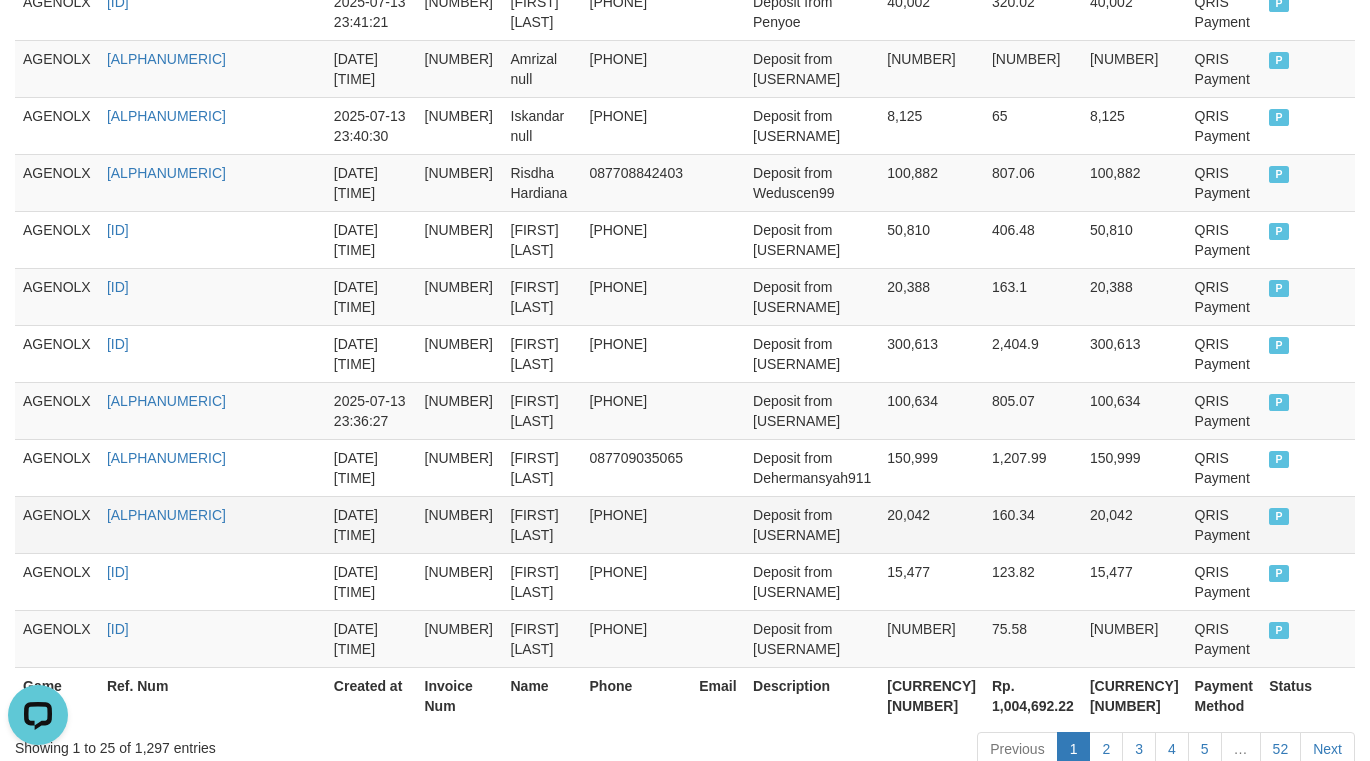 scroll, scrollTop: 1670, scrollLeft: 0, axis: vertical 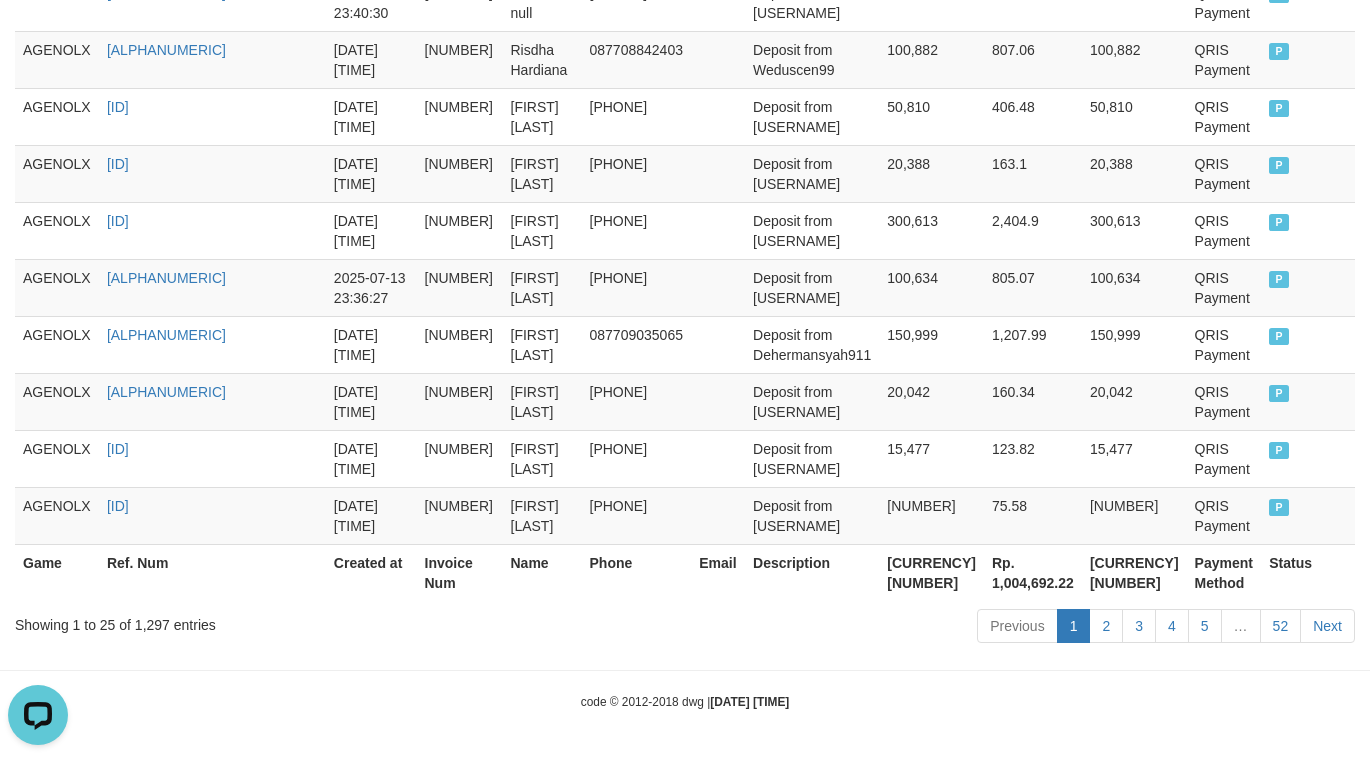 click on "[CURRENCY] [NUMBER]" at bounding box center (1134, 572) 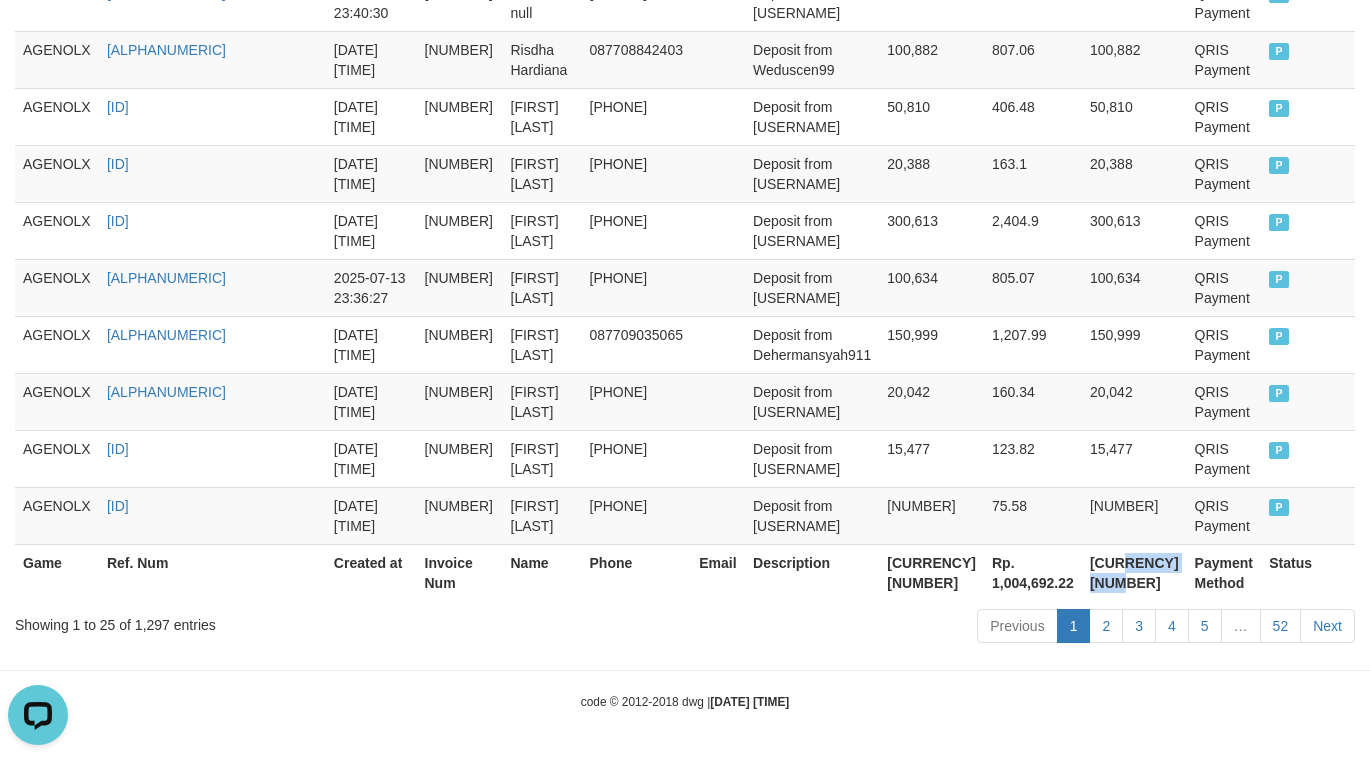 click on "[CURRENCY] [NUMBER]" at bounding box center (1134, 572) 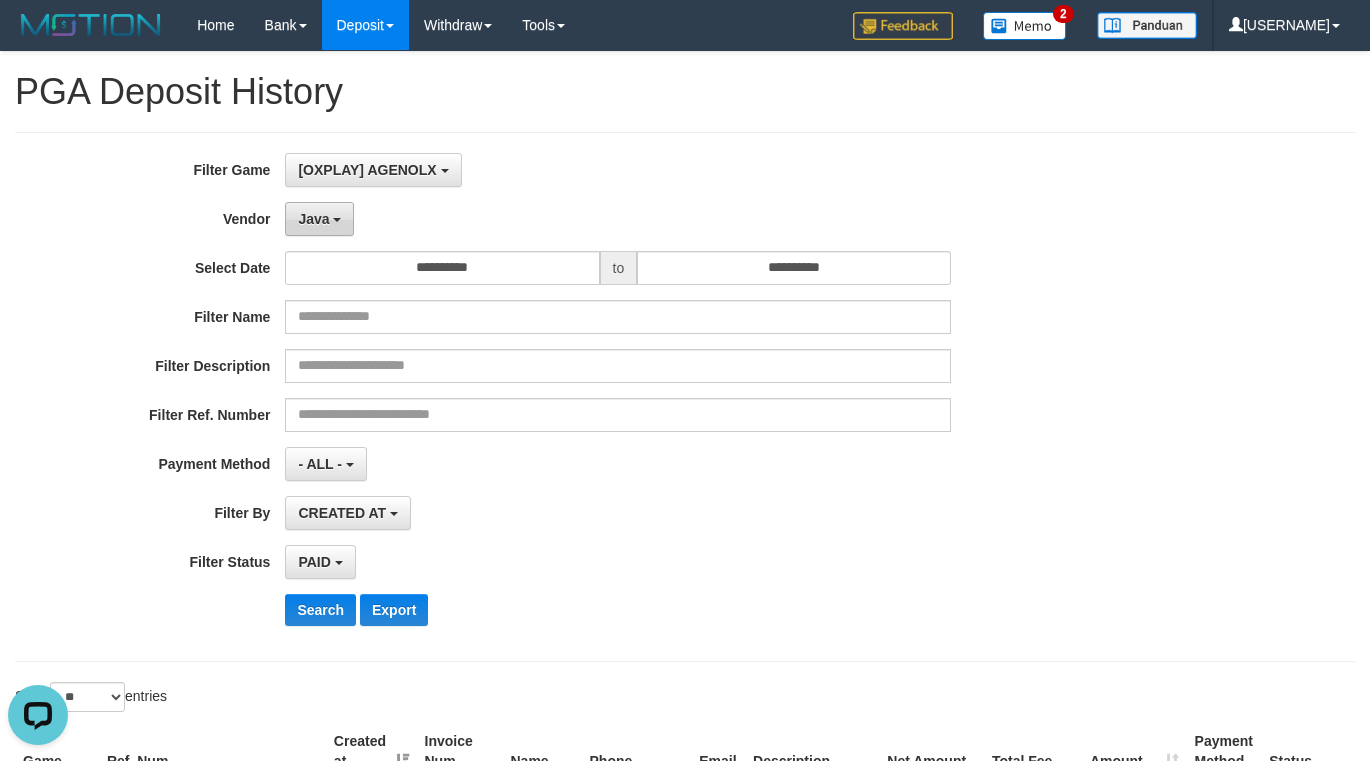 click on "Java" at bounding box center [319, 219] 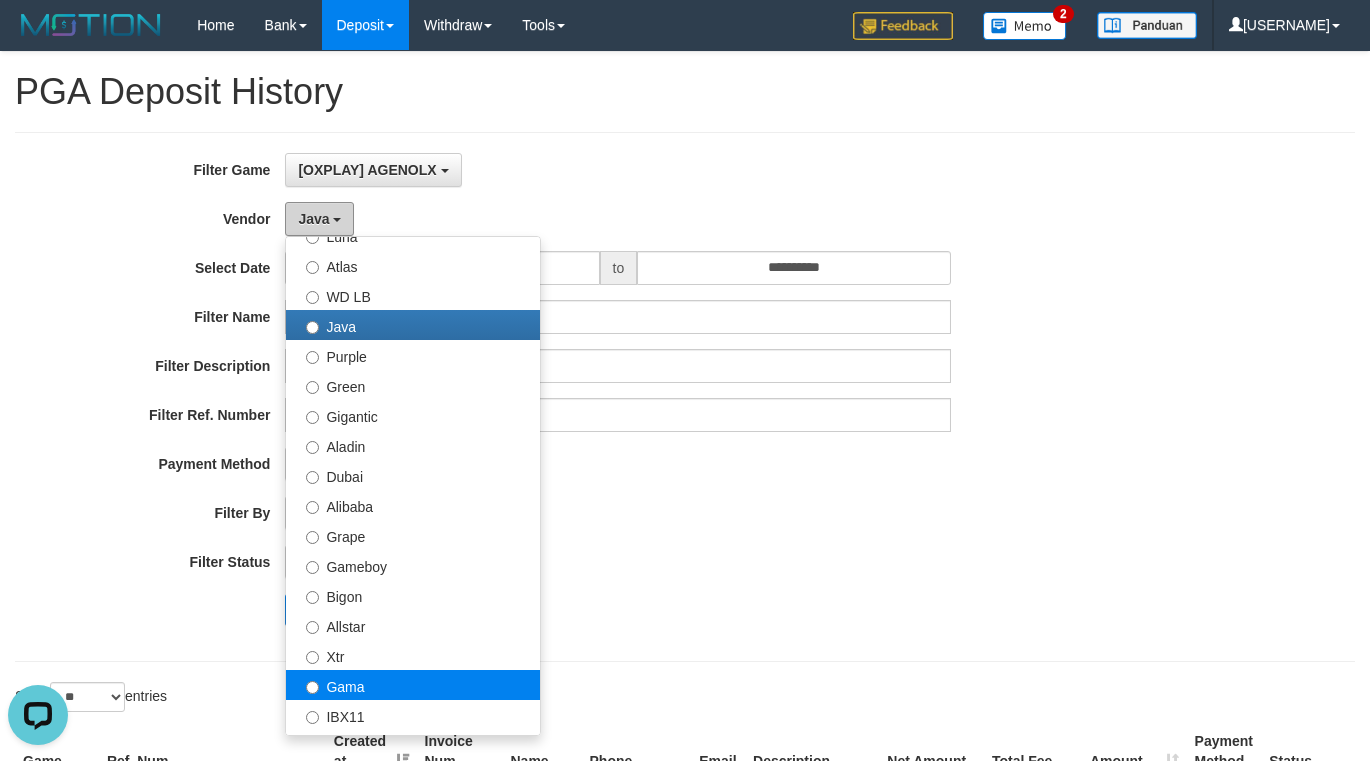 scroll, scrollTop: 166, scrollLeft: 0, axis: vertical 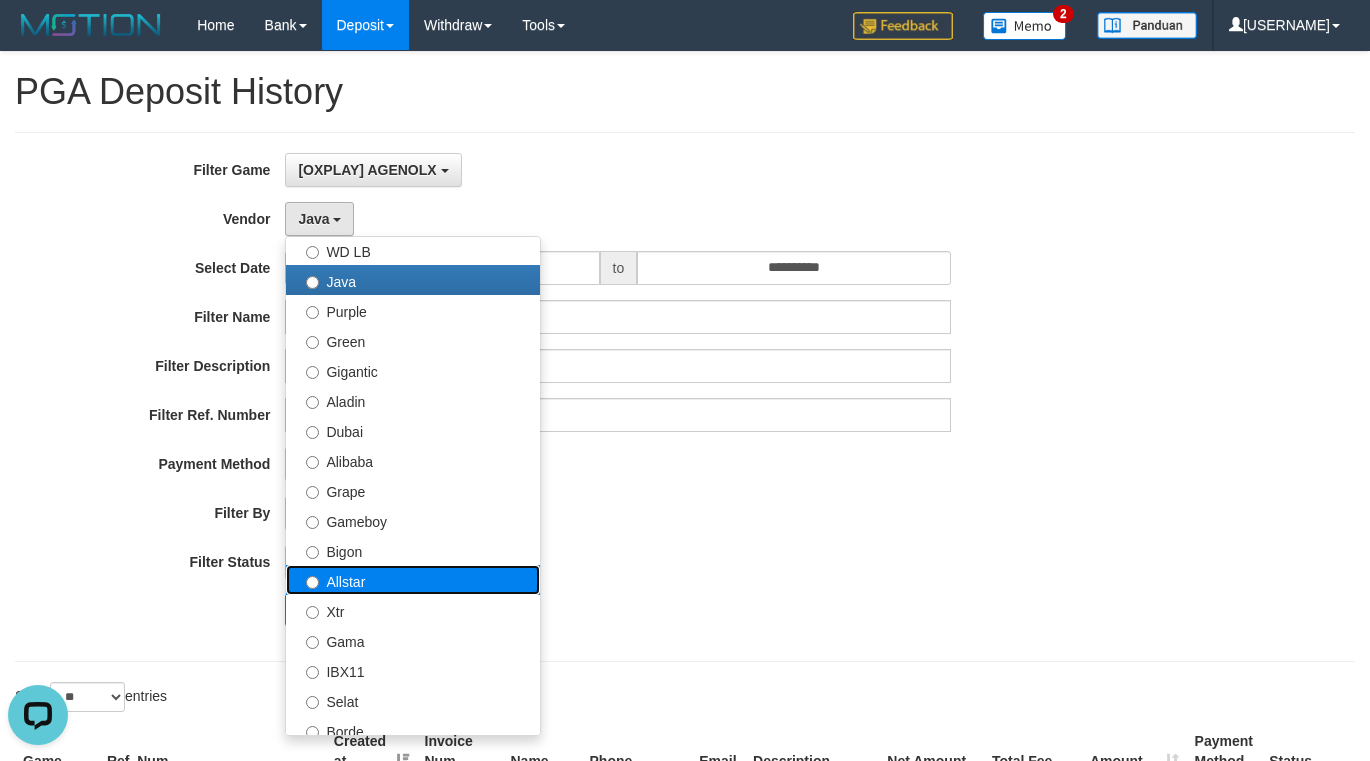 click on "Allstar" at bounding box center (413, 580) 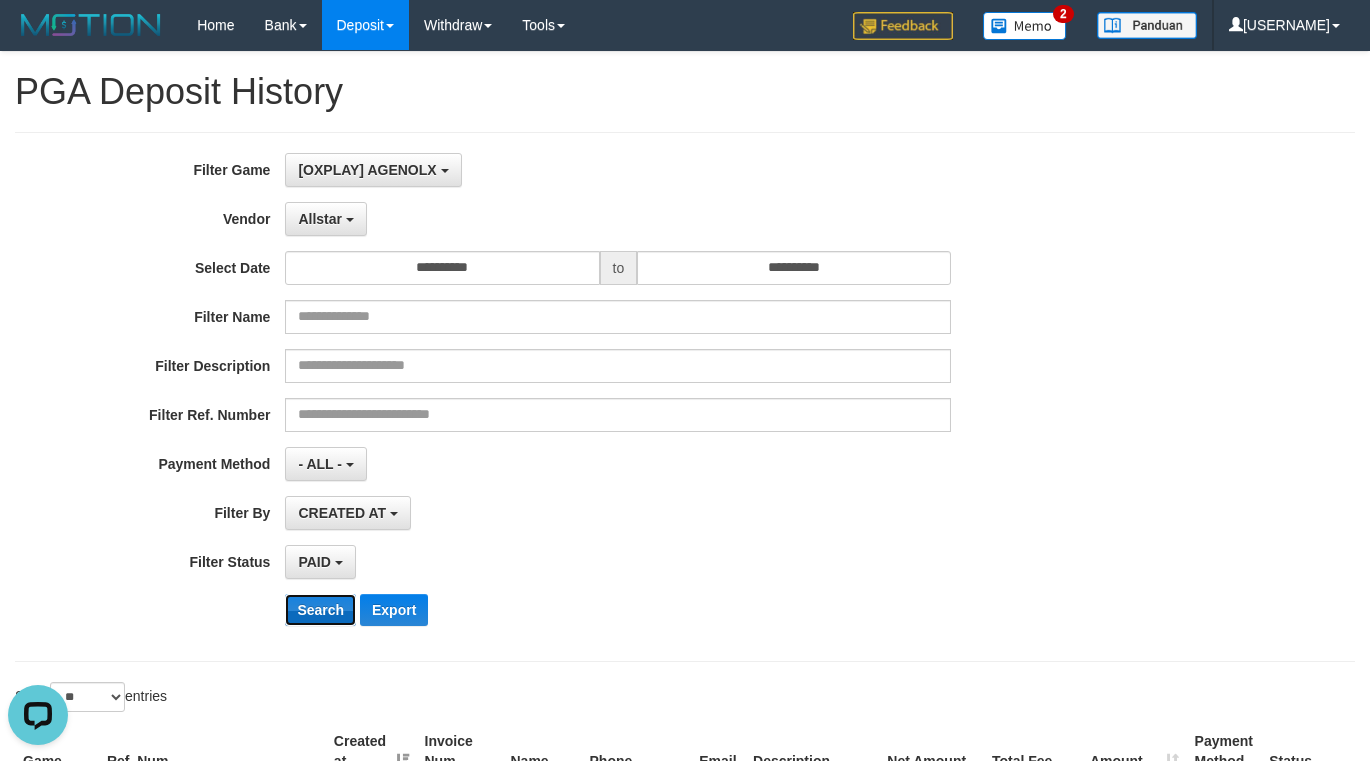 click on "Search" at bounding box center (320, 610) 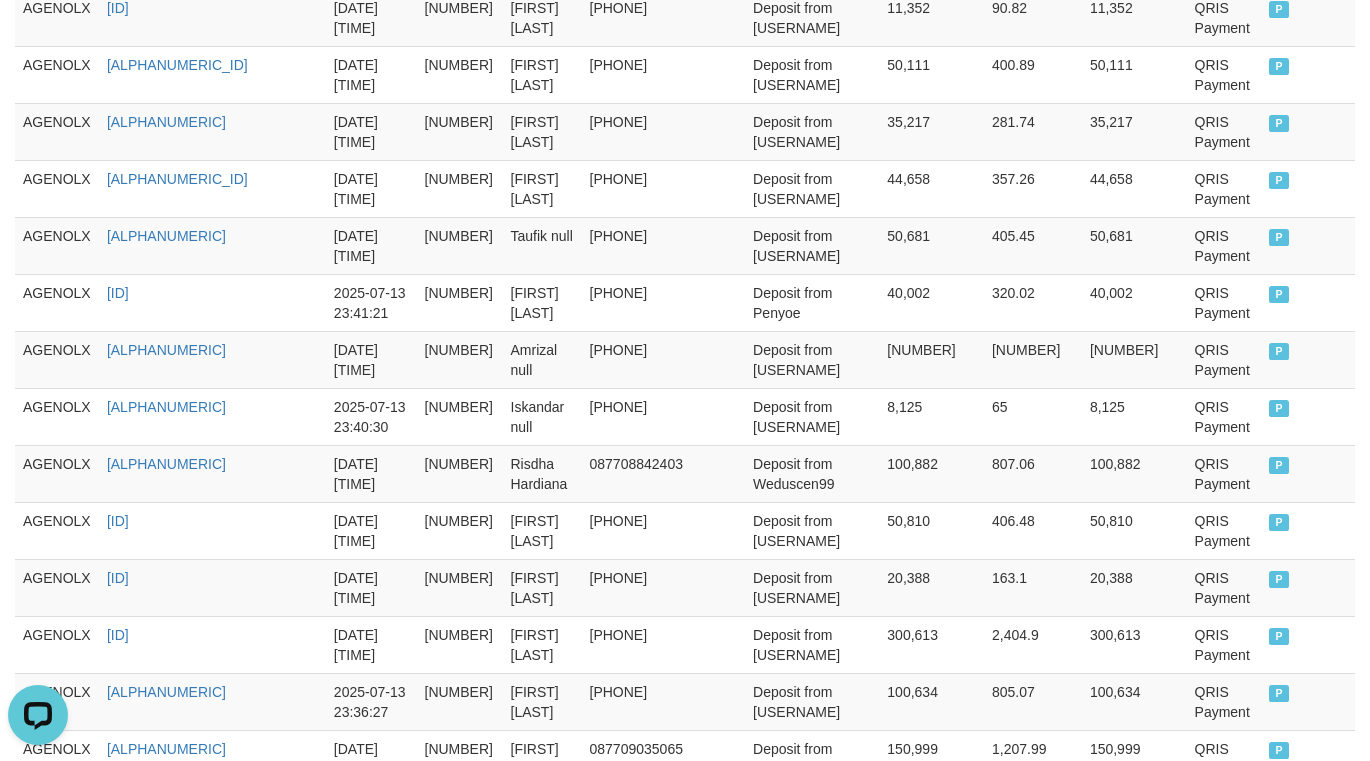 scroll, scrollTop: 1670, scrollLeft: 0, axis: vertical 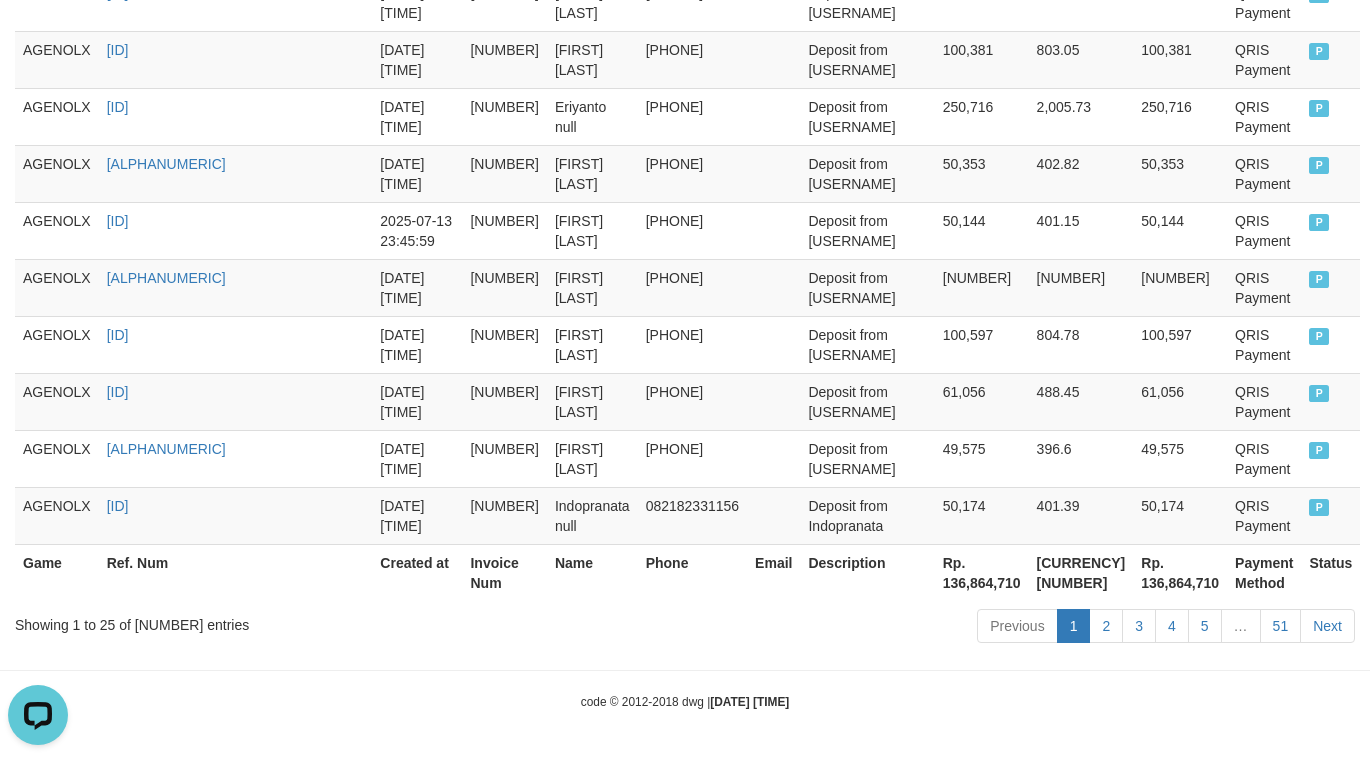 click on "Rp. 136,864,710" at bounding box center [1180, 572] 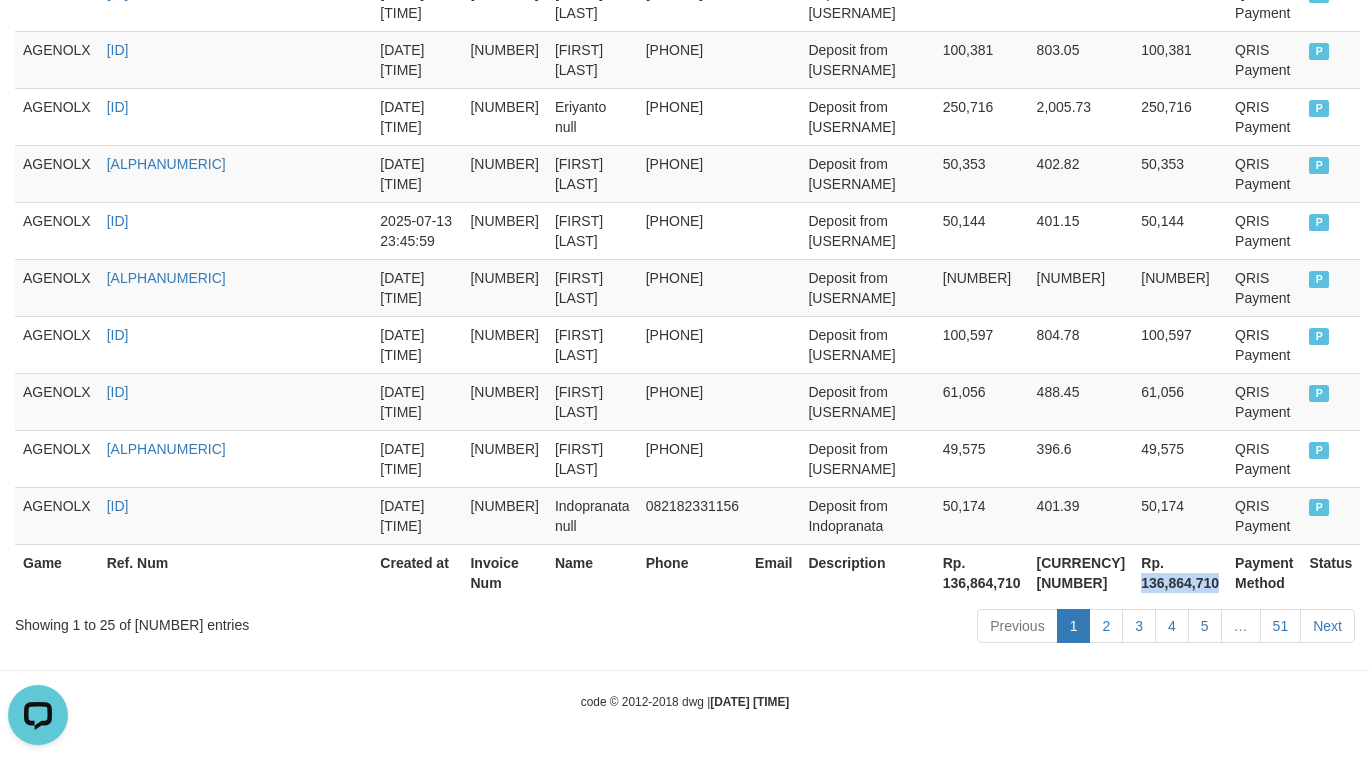 click on "Rp. 136,864,710" at bounding box center [1180, 572] 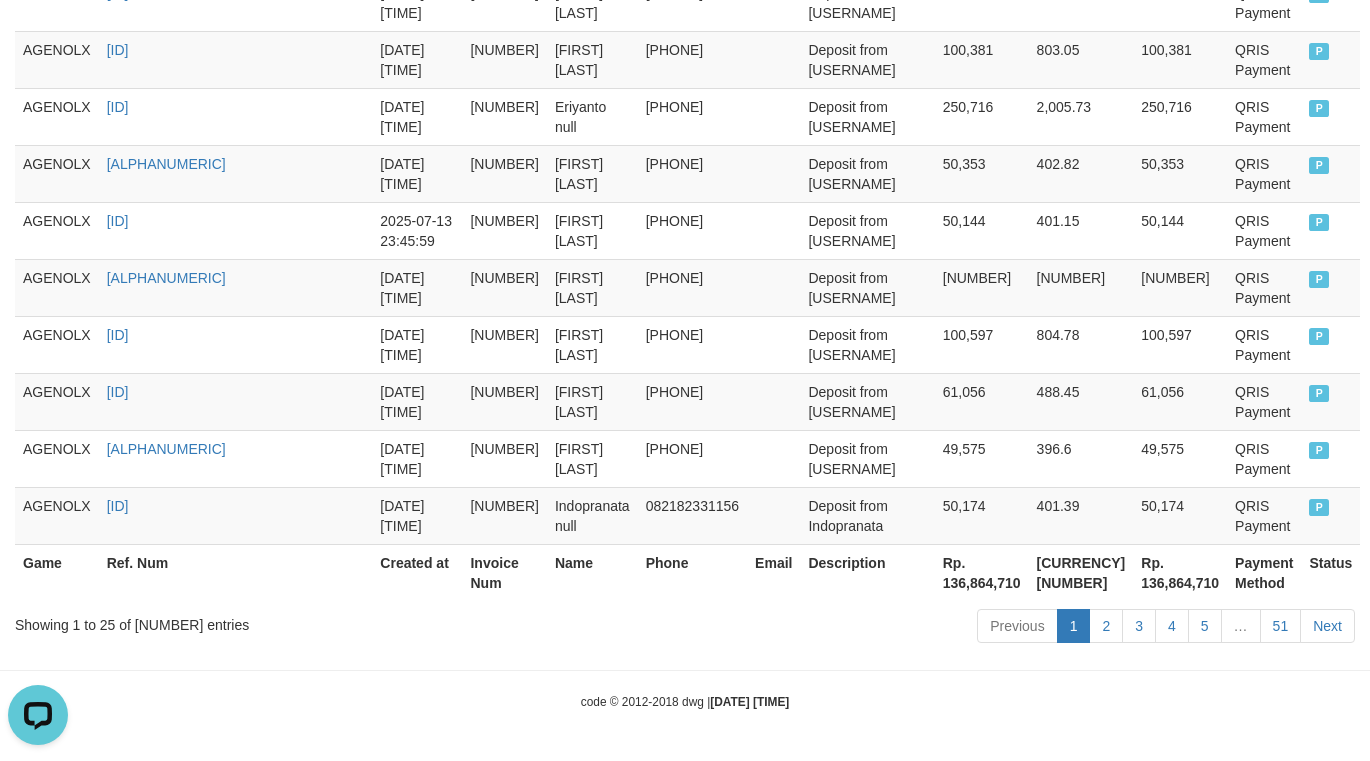 click on "Showing 1 to 25 of [NUMBER] entries" at bounding box center [285, 621] 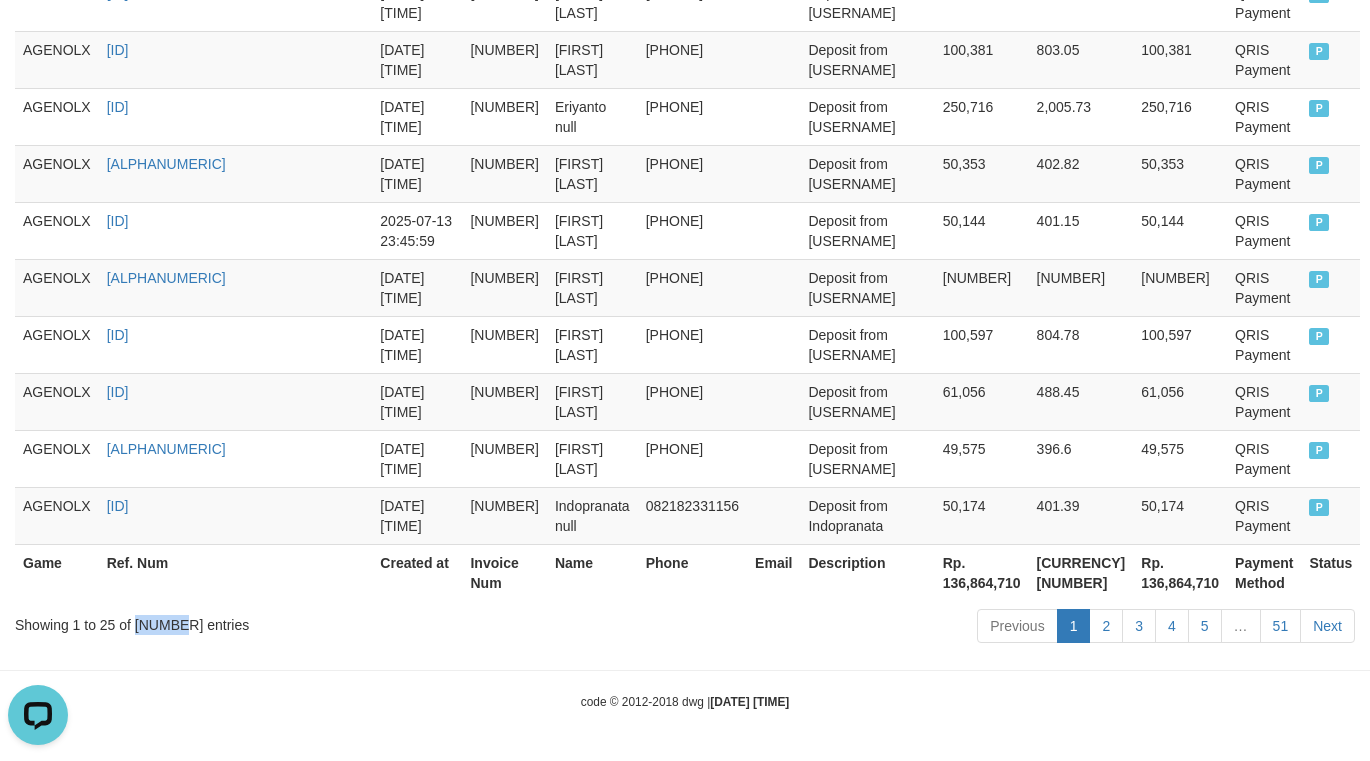 click on "Showing 1 to 25 of [NUMBER] entries" at bounding box center (285, 621) 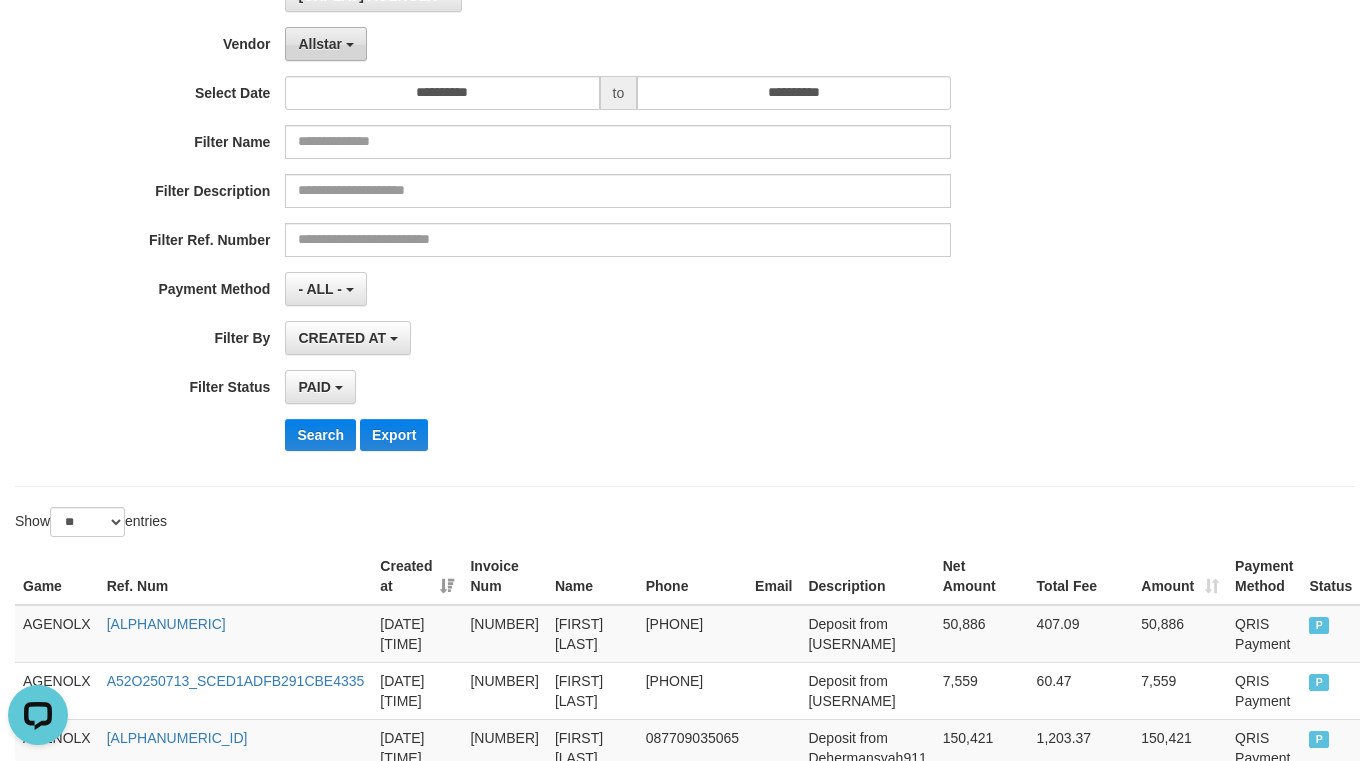 scroll, scrollTop: 3, scrollLeft: 0, axis: vertical 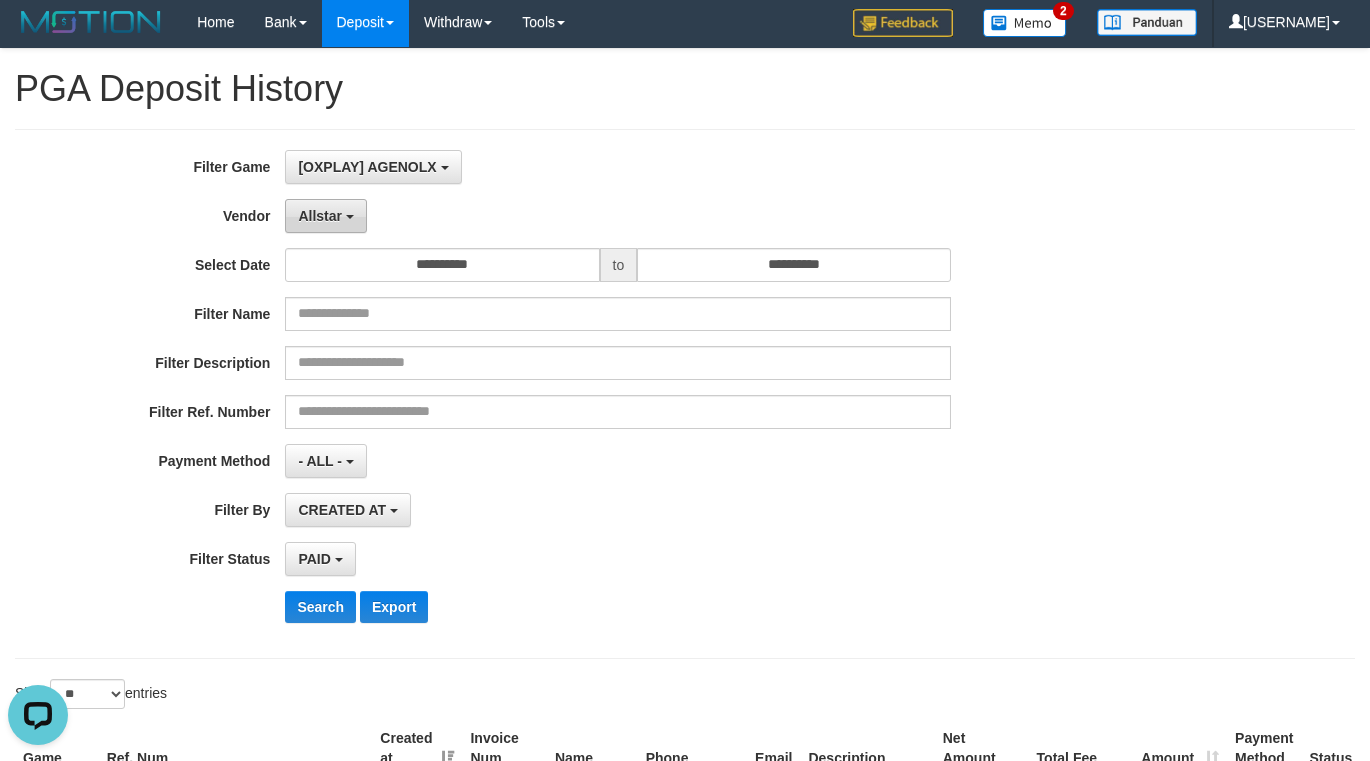 click on "Allstar" at bounding box center (320, 216) 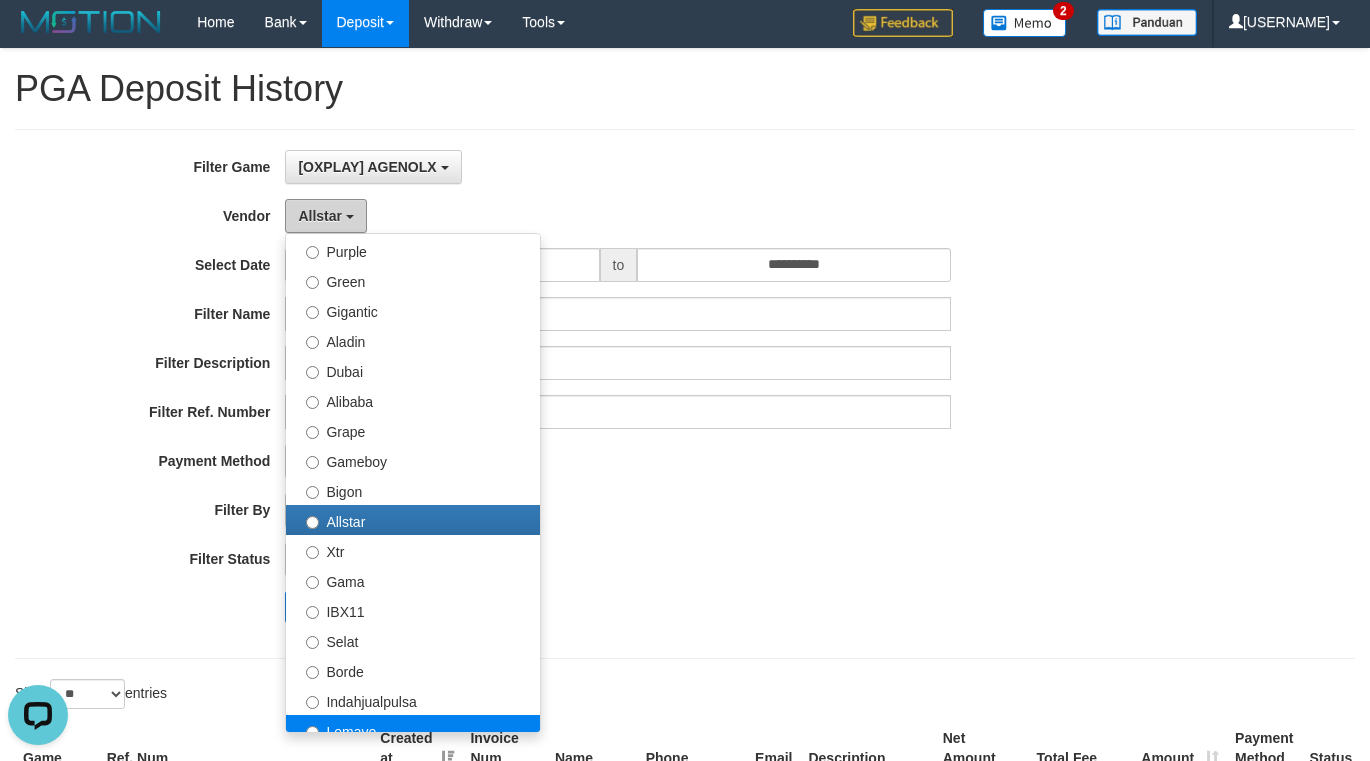 scroll, scrollTop: 332, scrollLeft: 0, axis: vertical 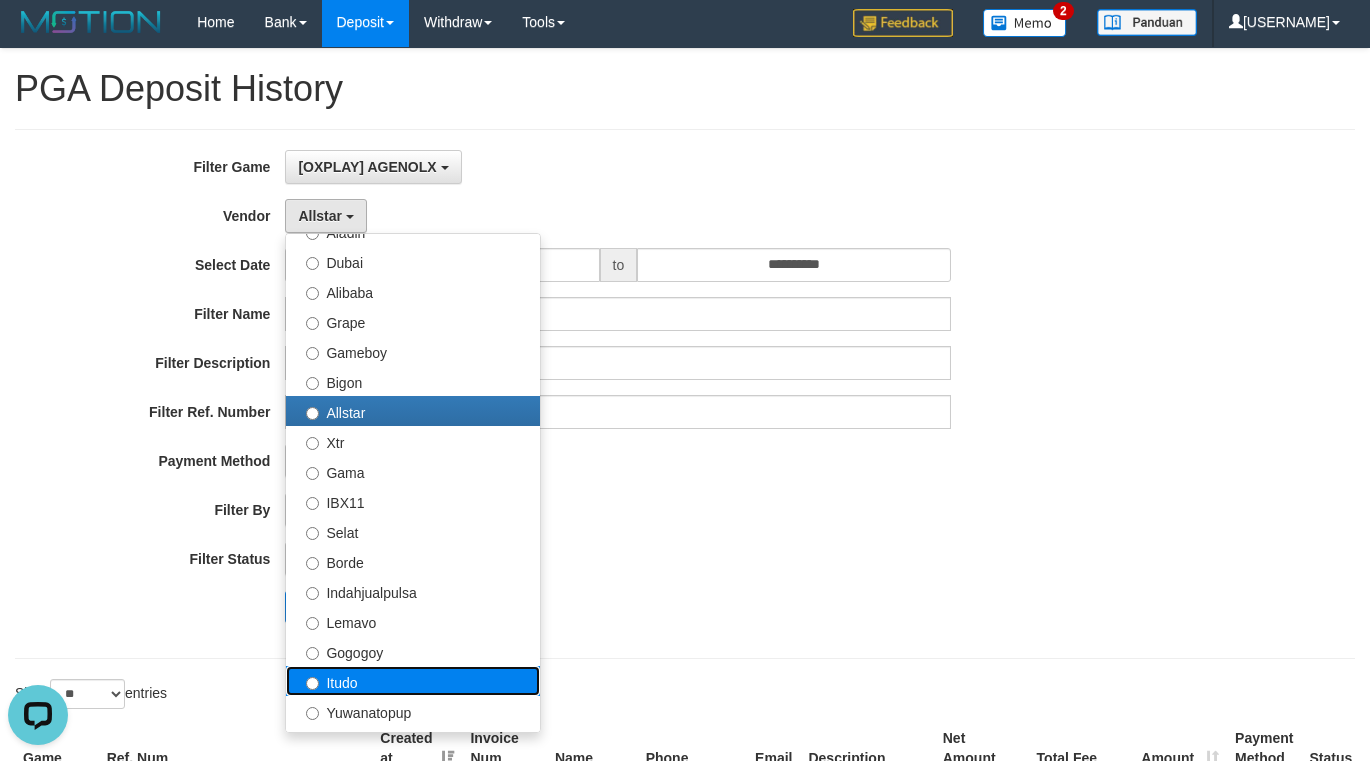 click on "Itudo" at bounding box center (413, 681) 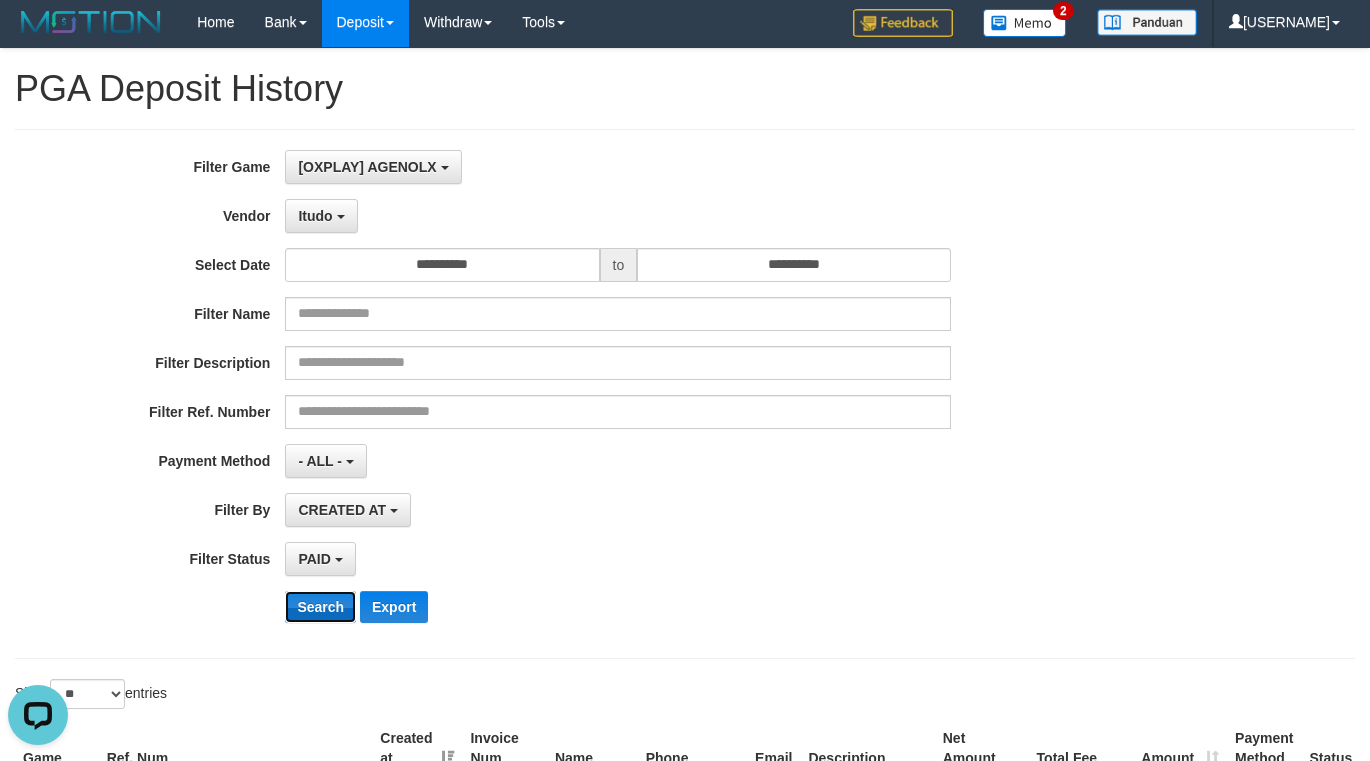 click on "Search" at bounding box center [320, 607] 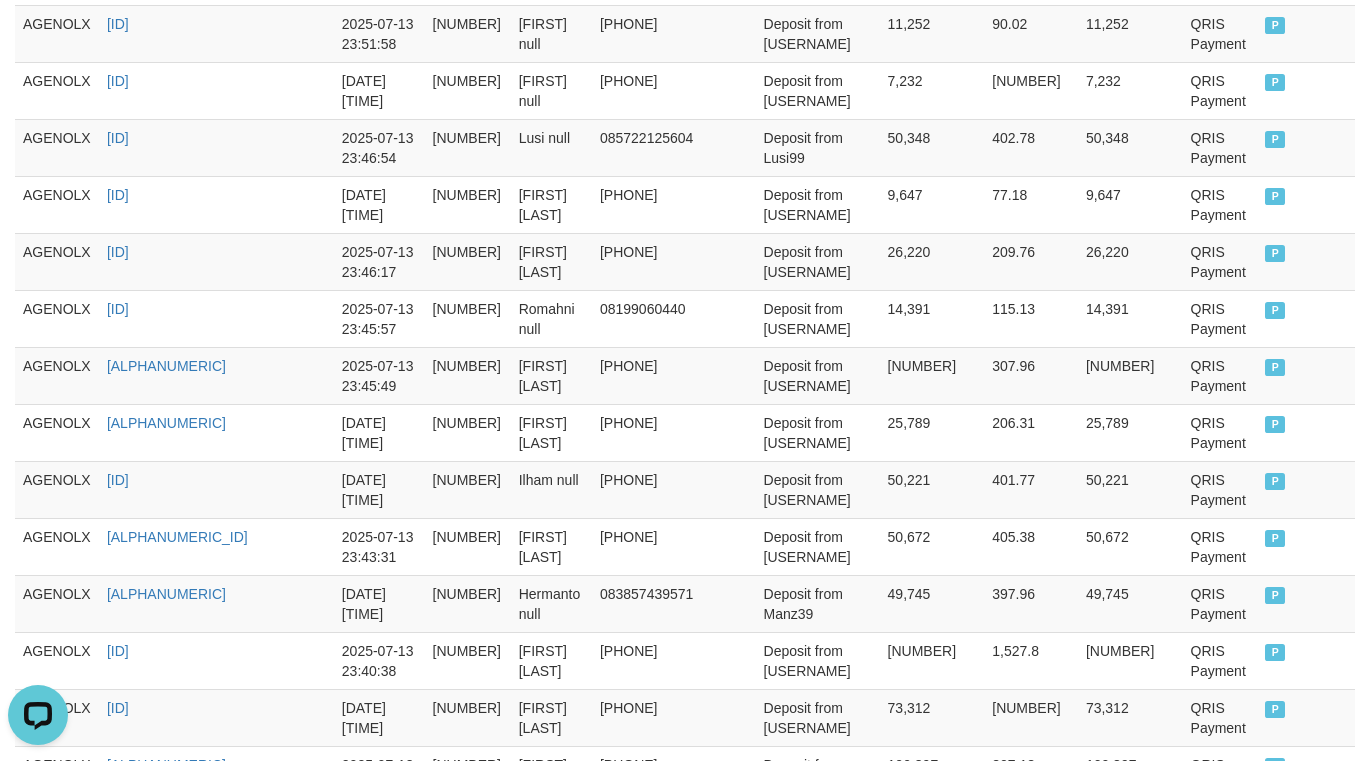 scroll, scrollTop: 1670, scrollLeft: 0, axis: vertical 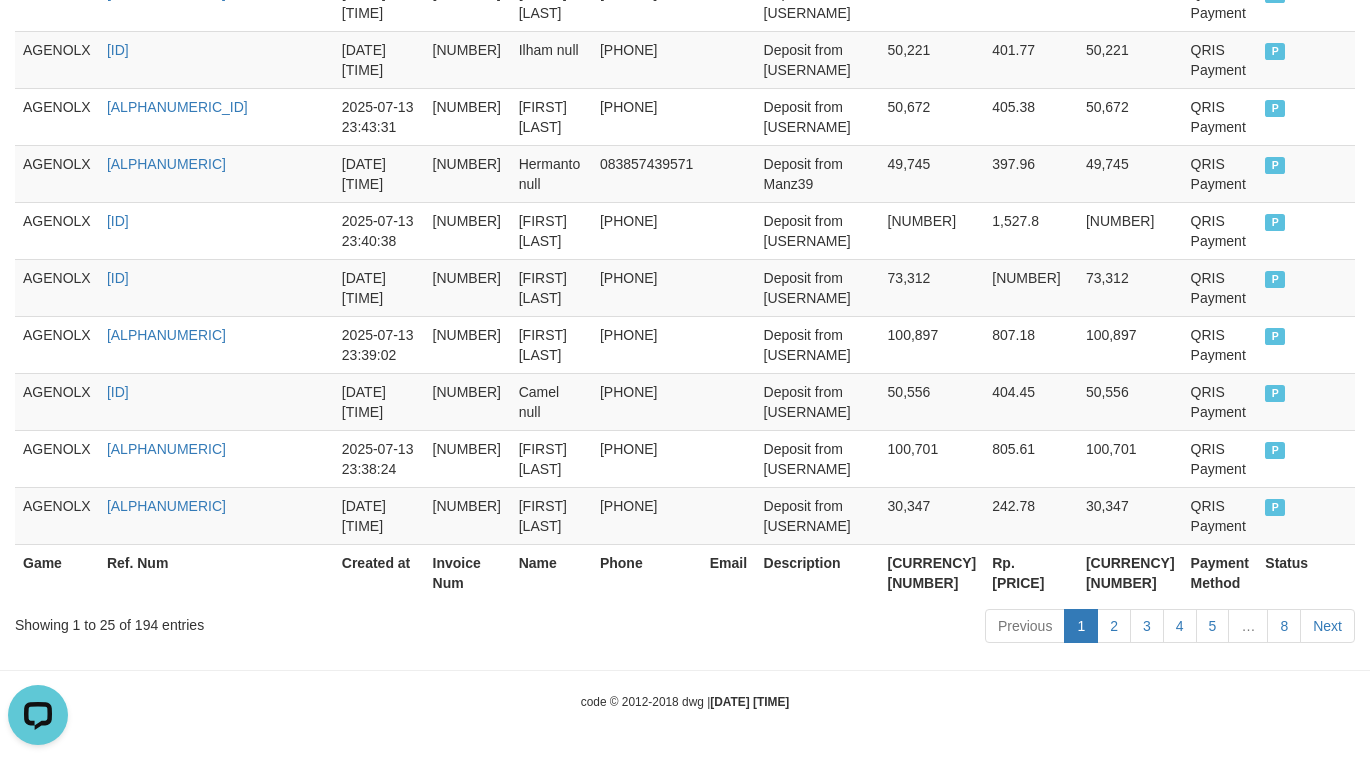 click on "[CURRENCY] [NUMBER]" at bounding box center [1130, 572] 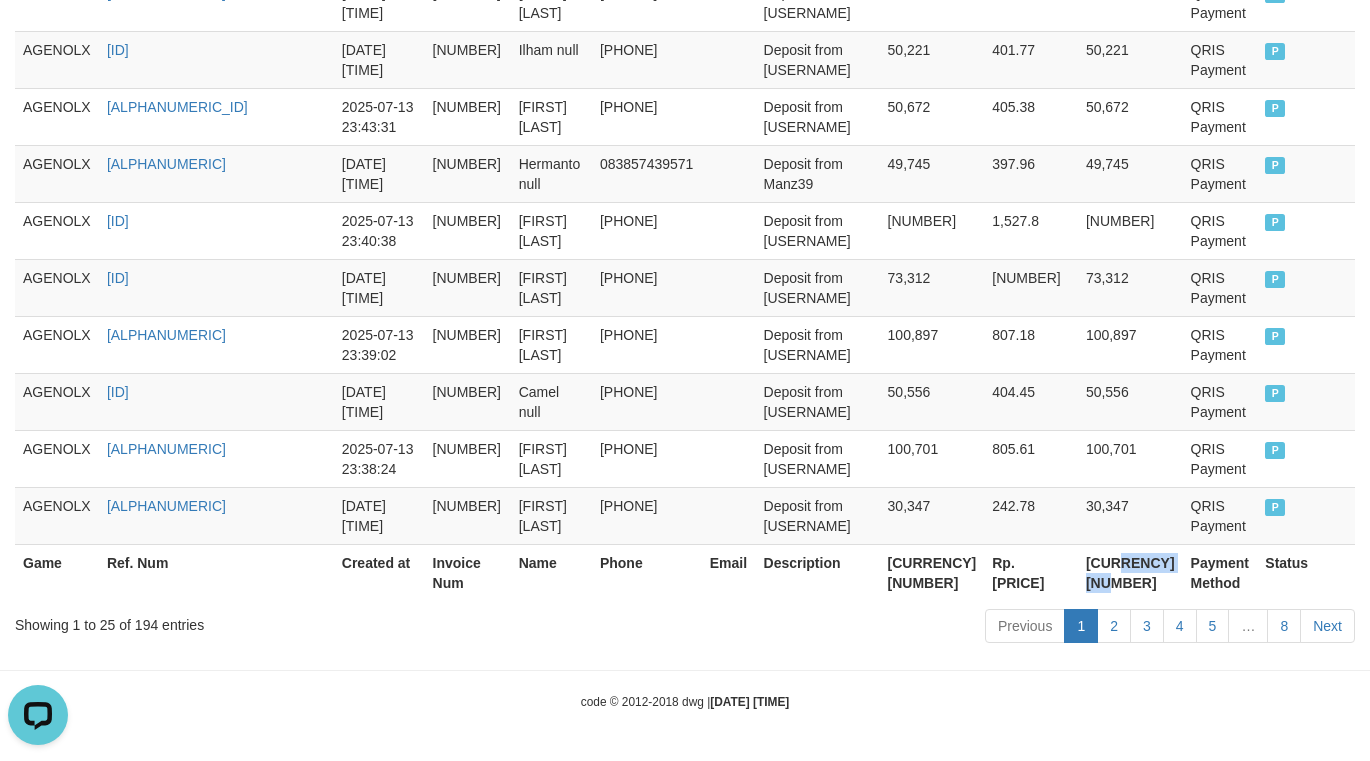 click on "[CURRENCY] [NUMBER]" at bounding box center (1130, 572) 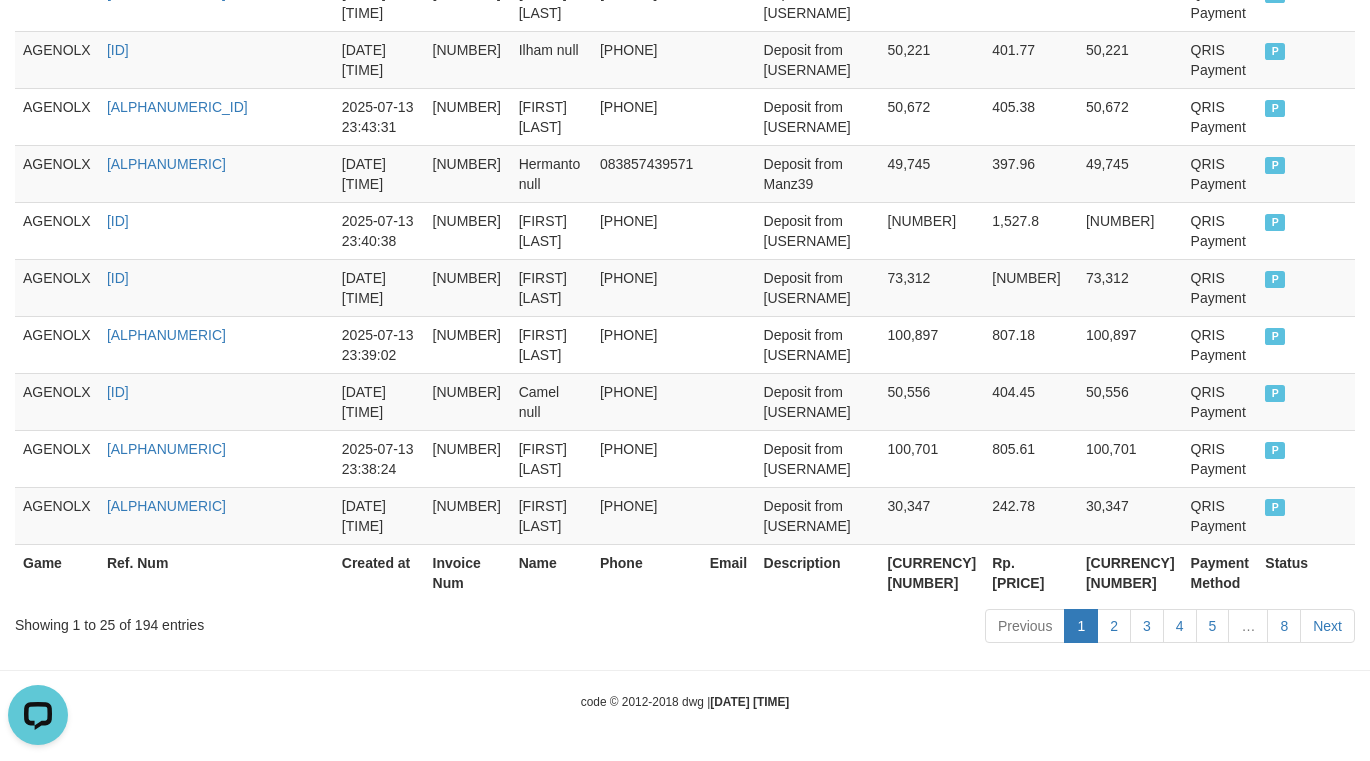 click on "Showing 1 to 25 of 194 entries" at bounding box center [285, 621] 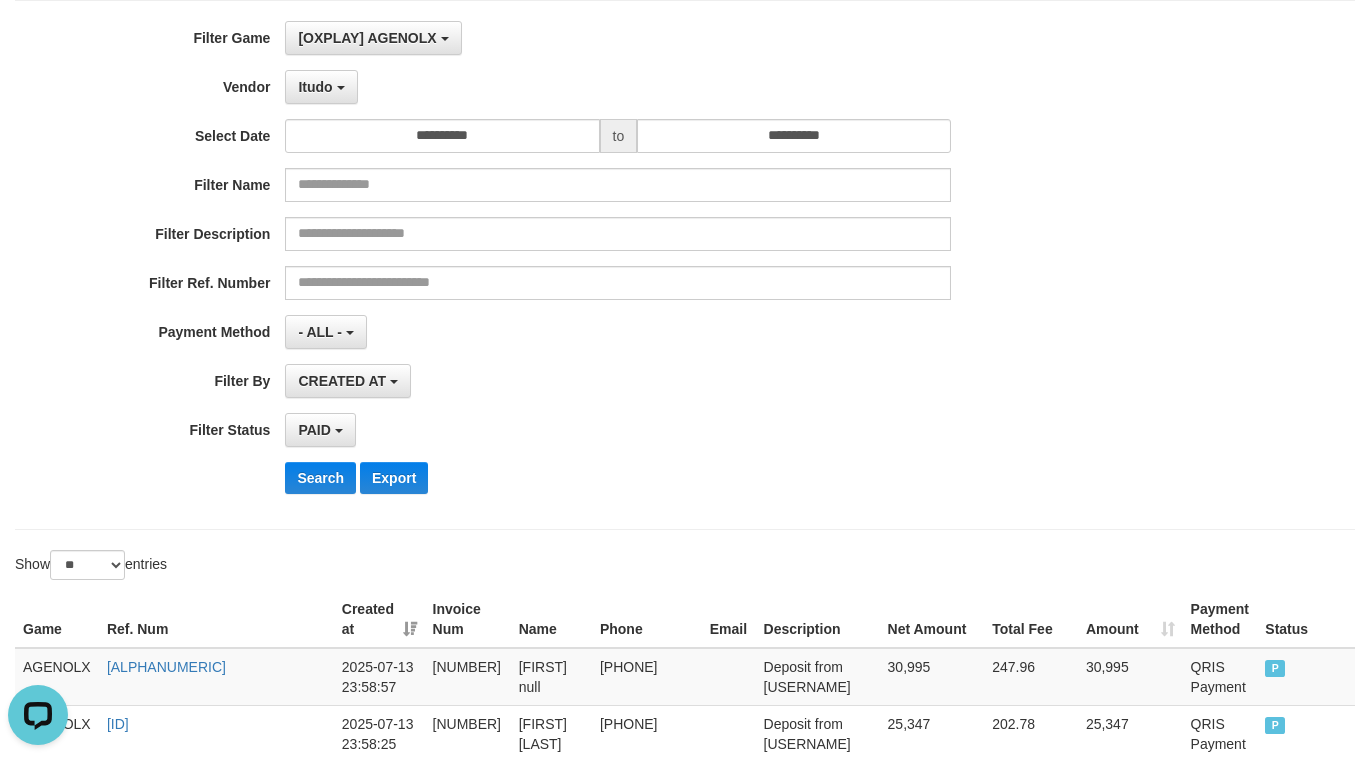 scroll, scrollTop: 0, scrollLeft: 0, axis: both 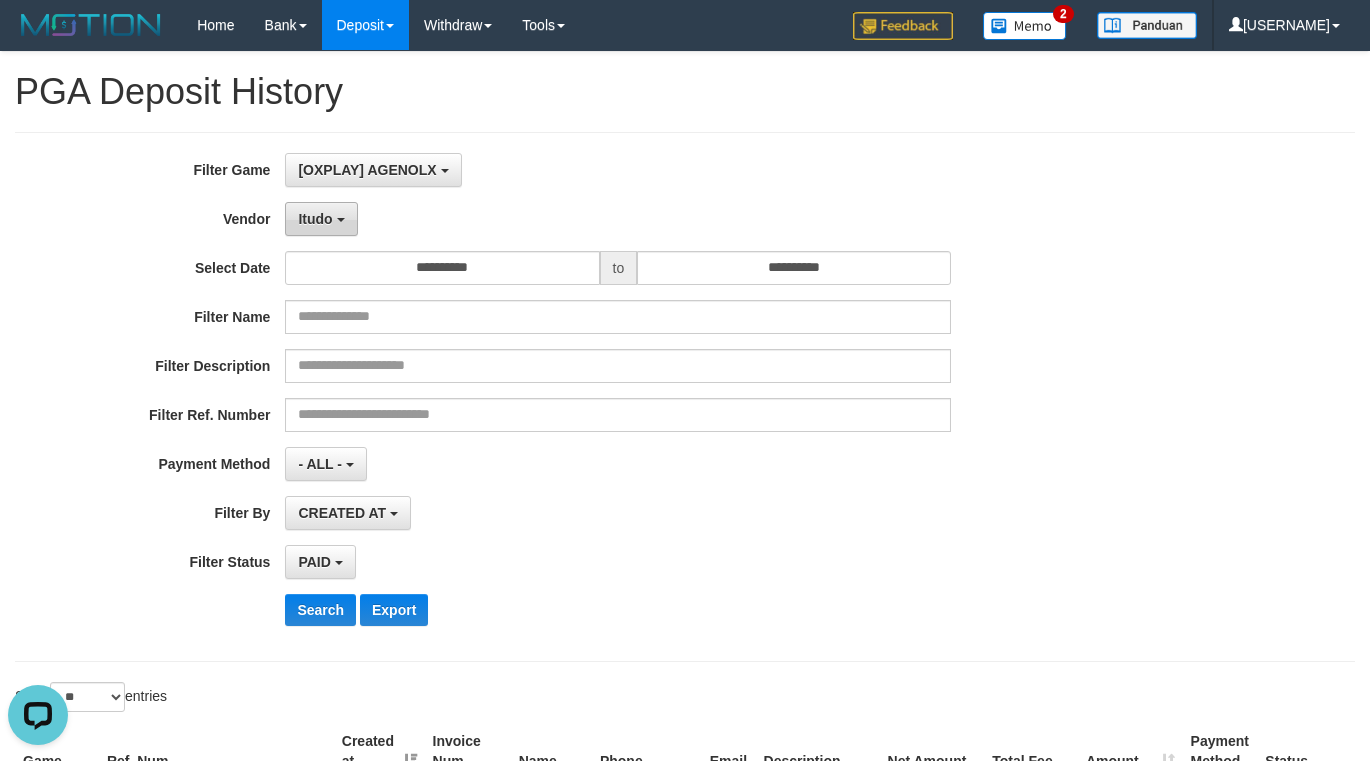 click on "Itudo" at bounding box center (321, 219) 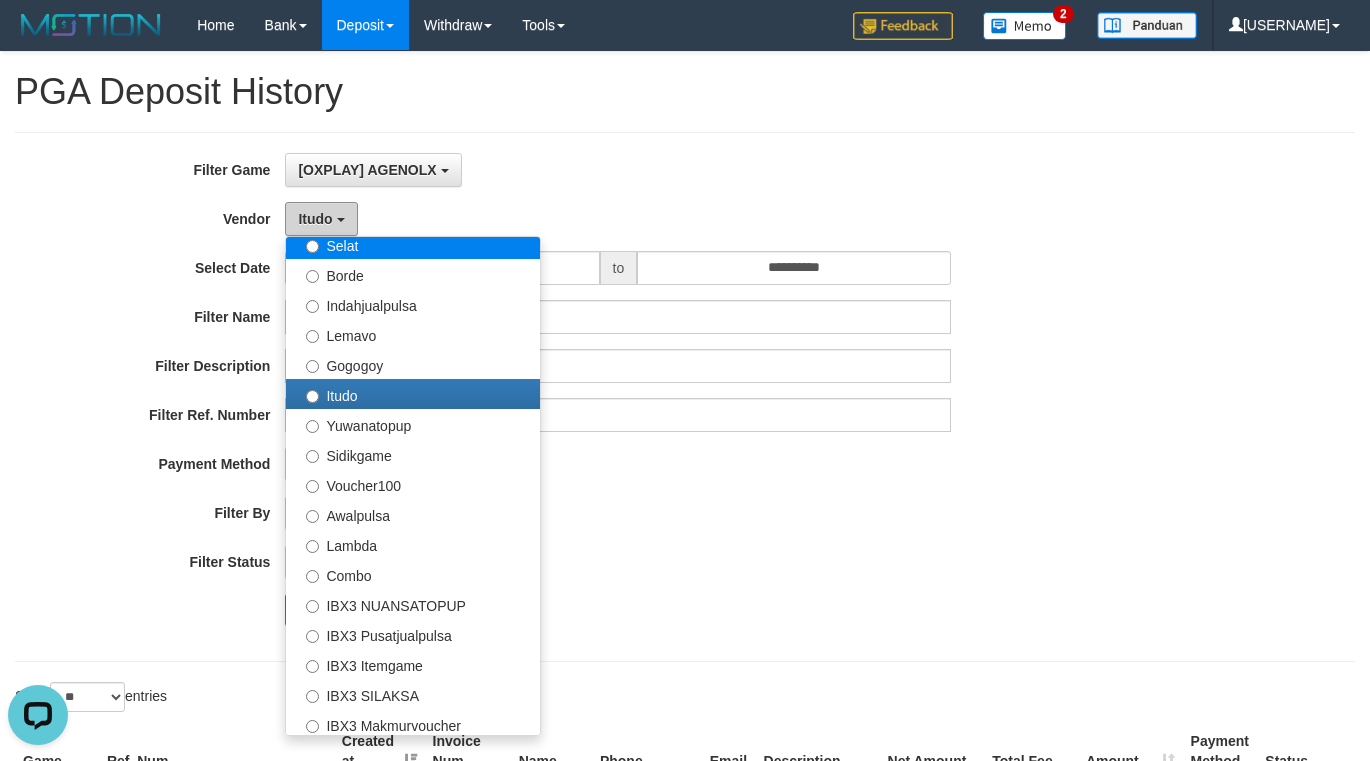 scroll, scrollTop: 666, scrollLeft: 0, axis: vertical 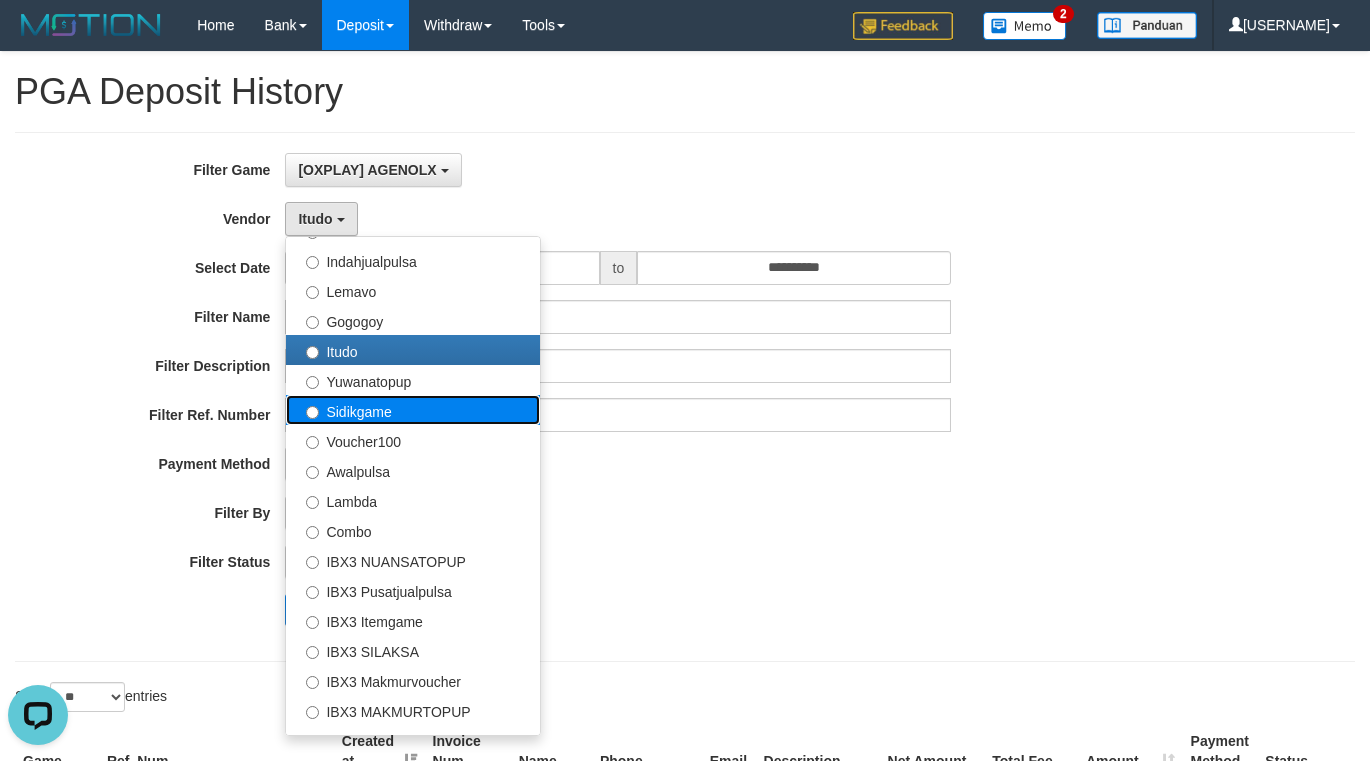 click on "Sidikgame" at bounding box center (413, 410) 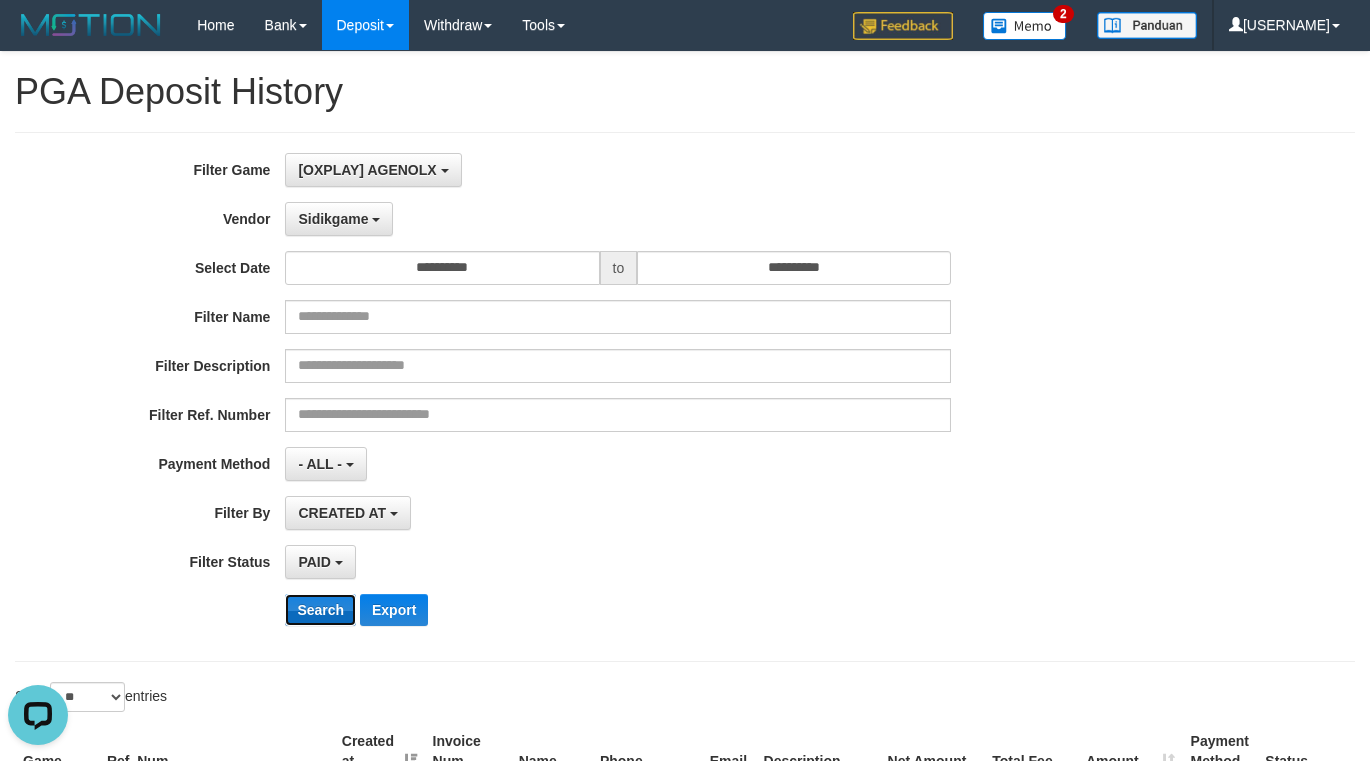 click on "Search" at bounding box center (320, 610) 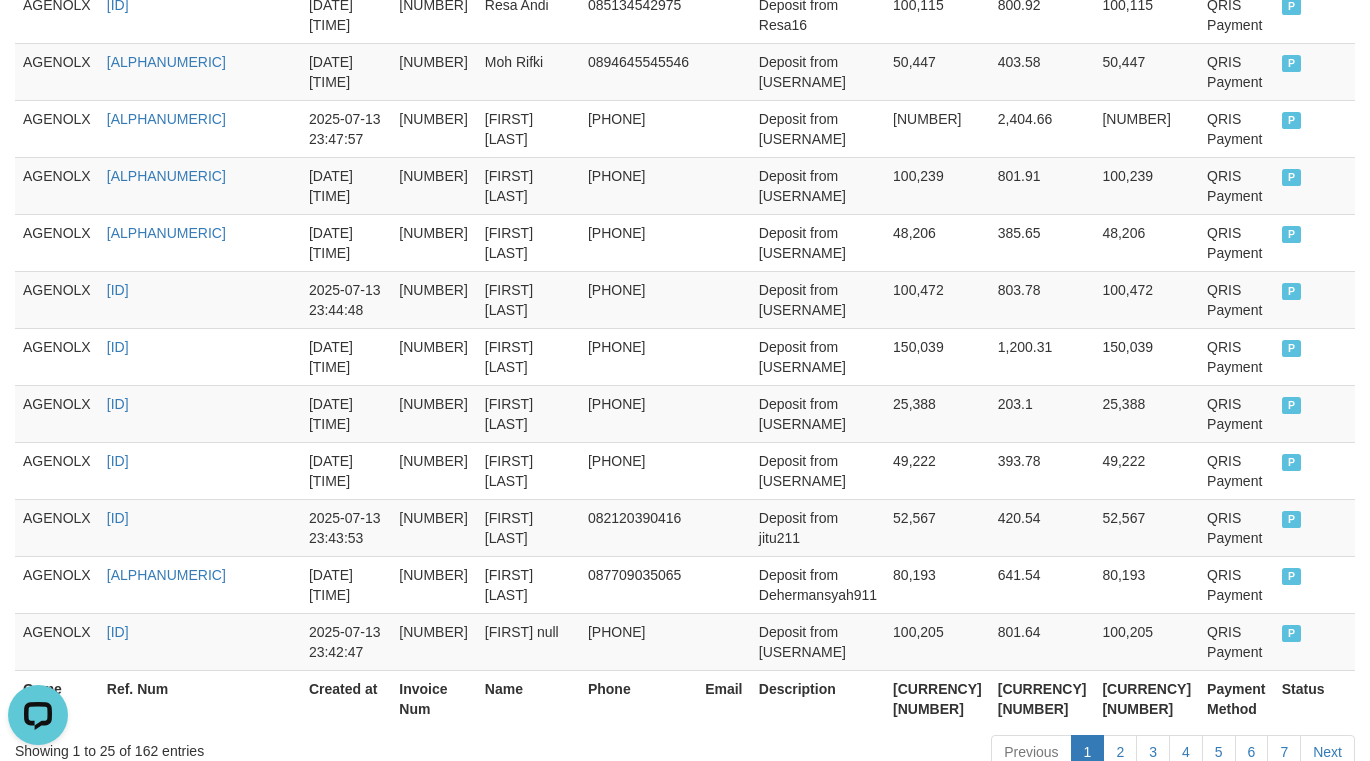 scroll, scrollTop: 1670, scrollLeft: 0, axis: vertical 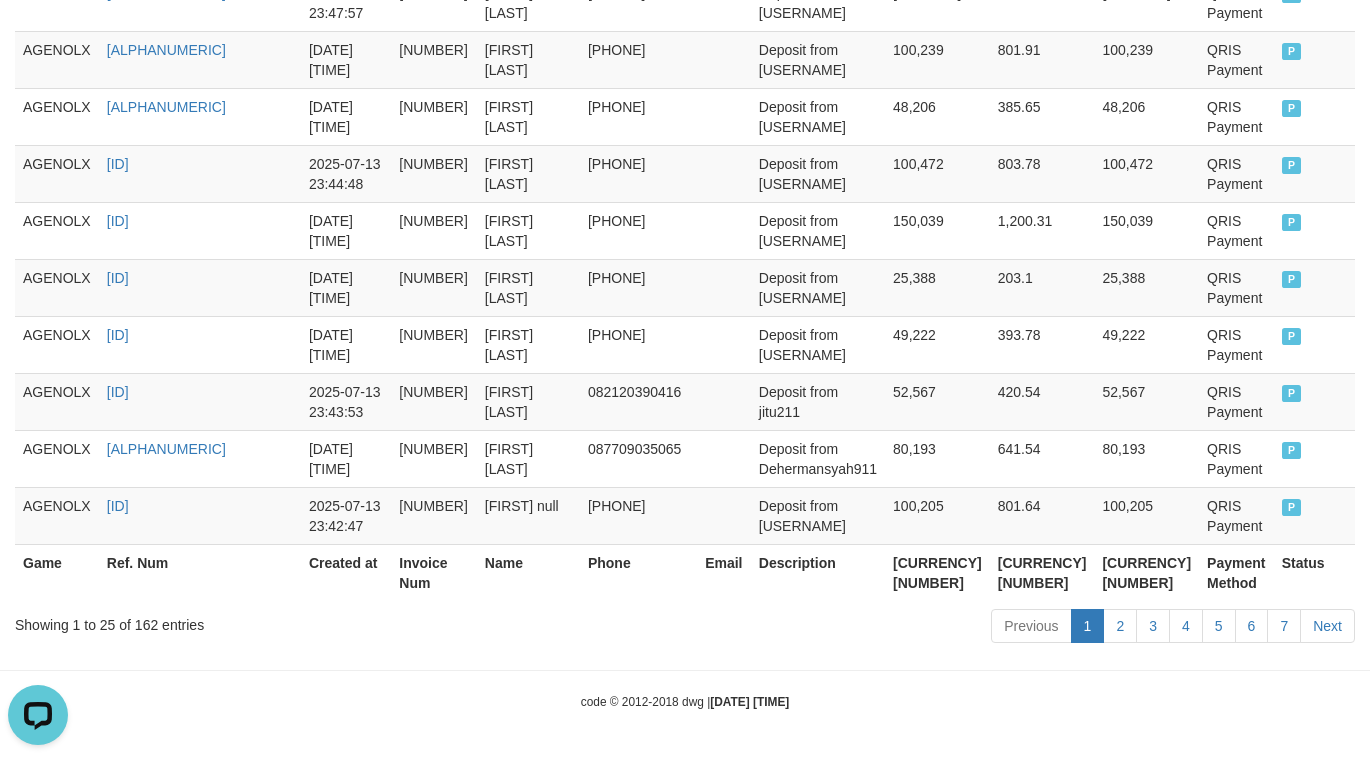 click on "[CURRENCY] [NUMBER]" at bounding box center (1146, 572) 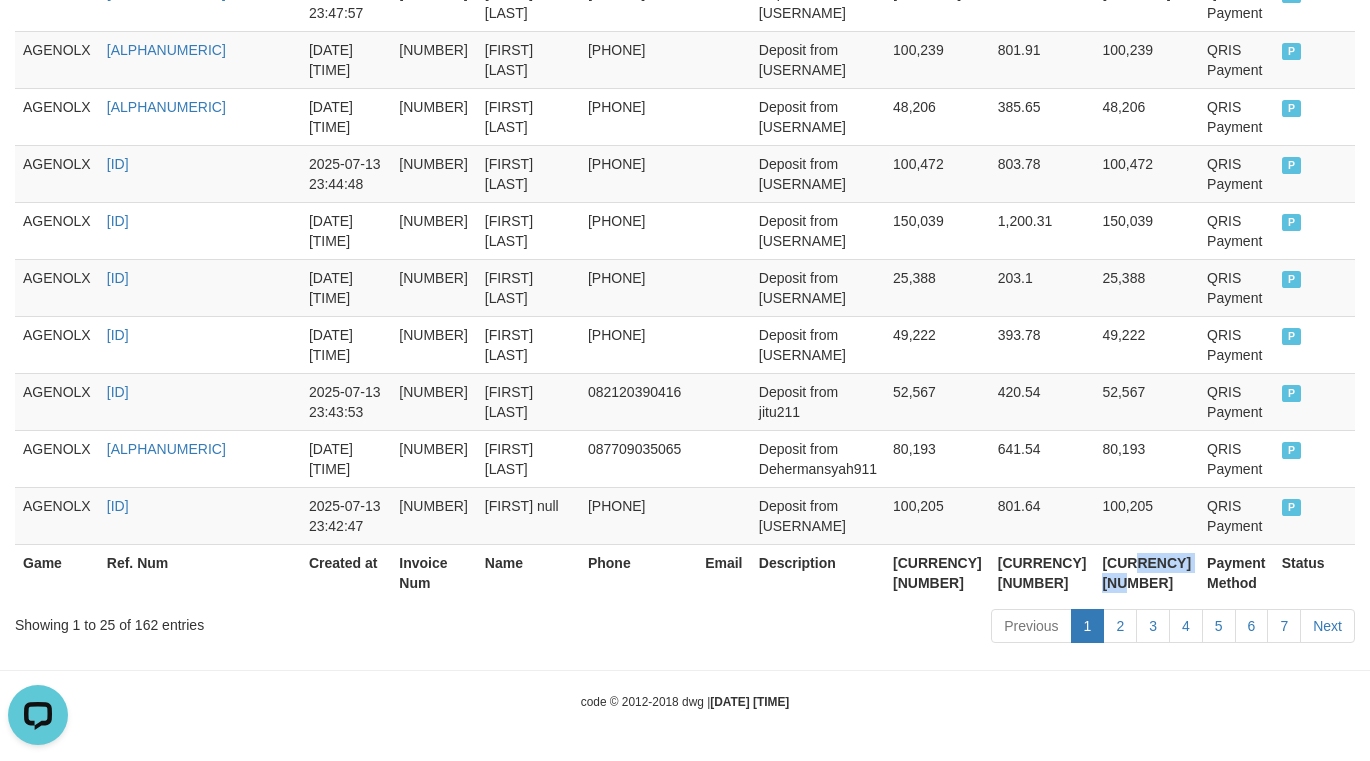 click on "[CURRENCY] [NUMBER]" at bounding box center [1146, 572] 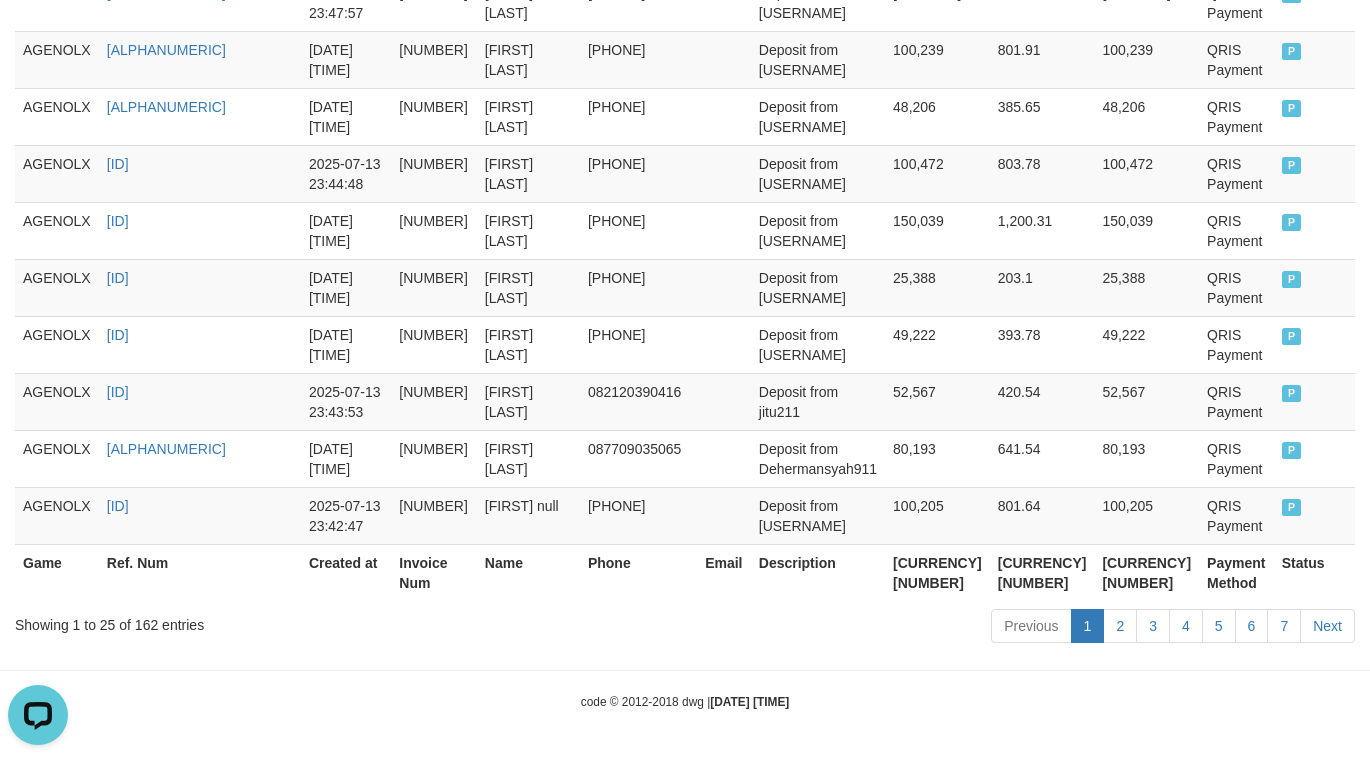 click on "Showing 1 to 25 of 162 entries" at bounding box center (285, 621) 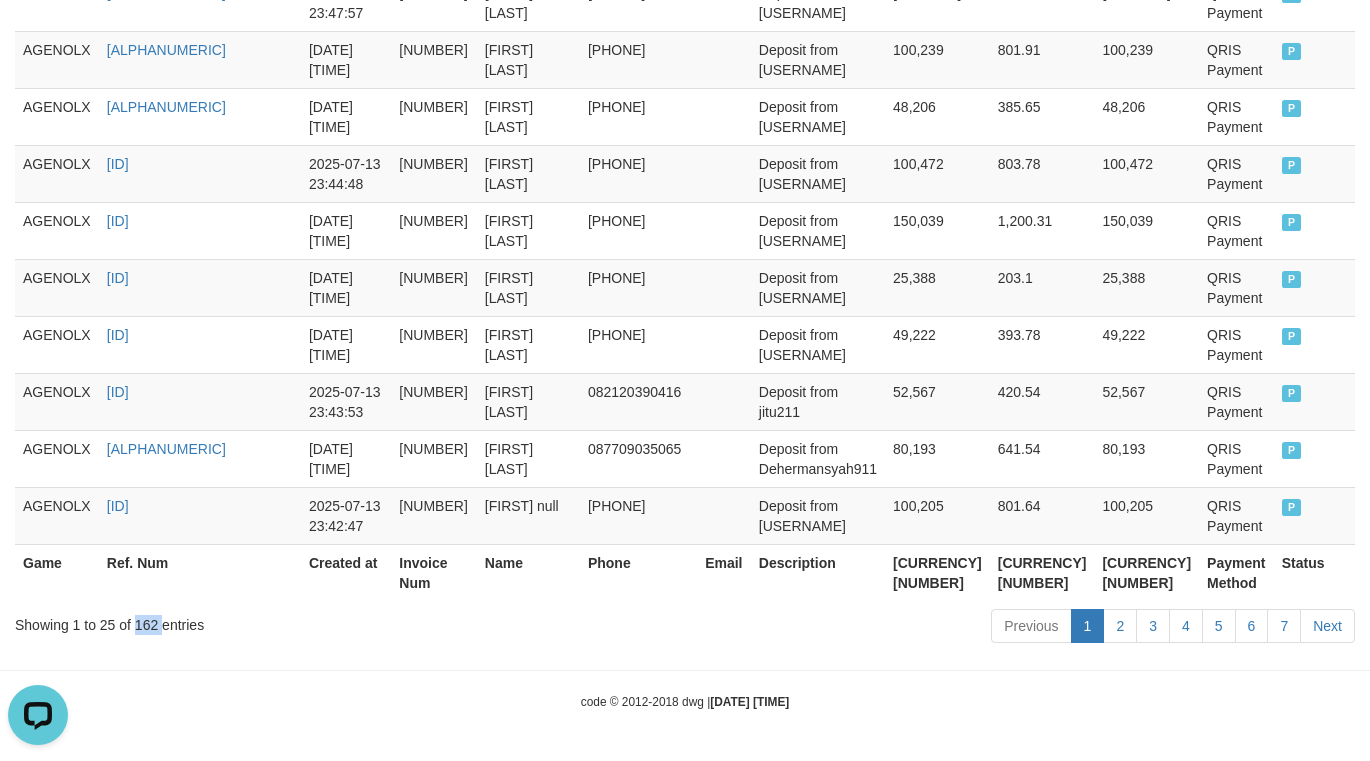click on "Showing 1 to 25 of 162 entries" at bounding box center [285, 621] 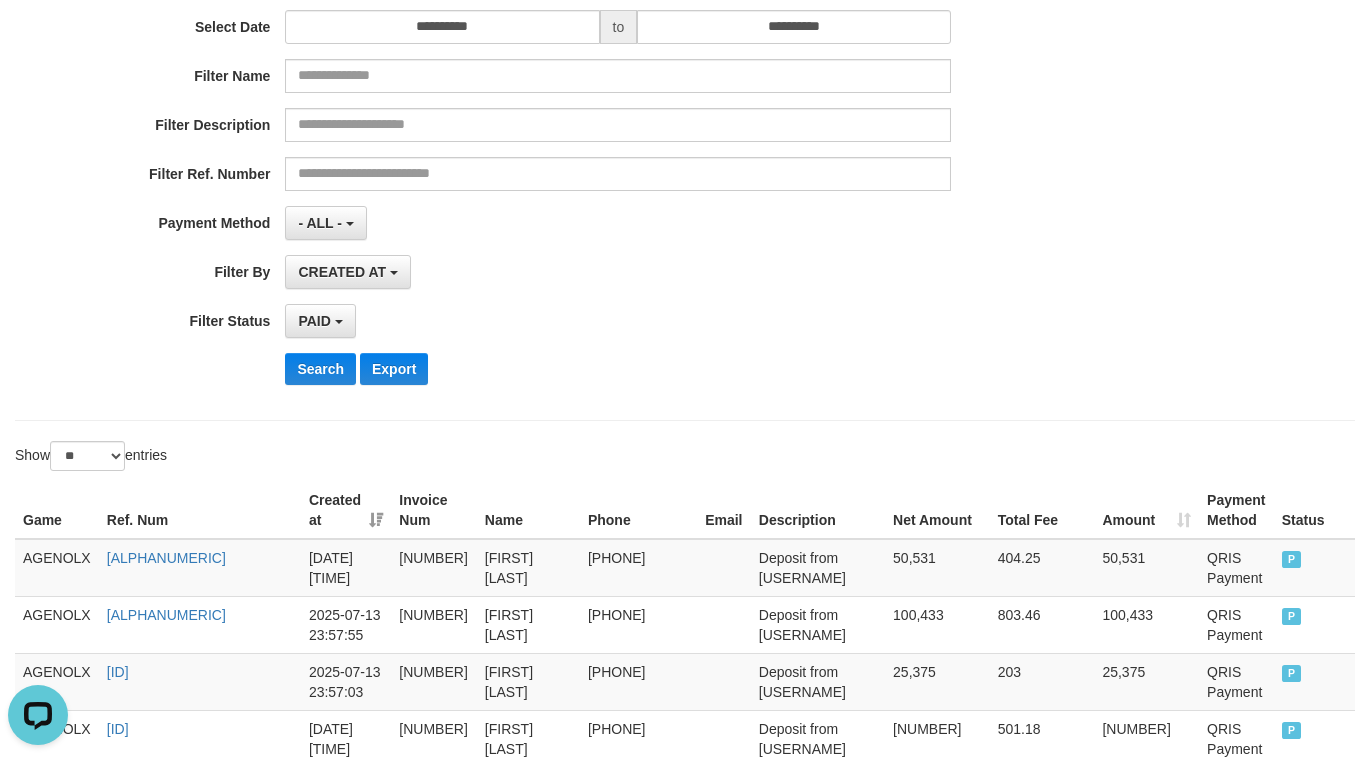 scroll, scrollTop: 0, scrollLeft: 0, axis: both 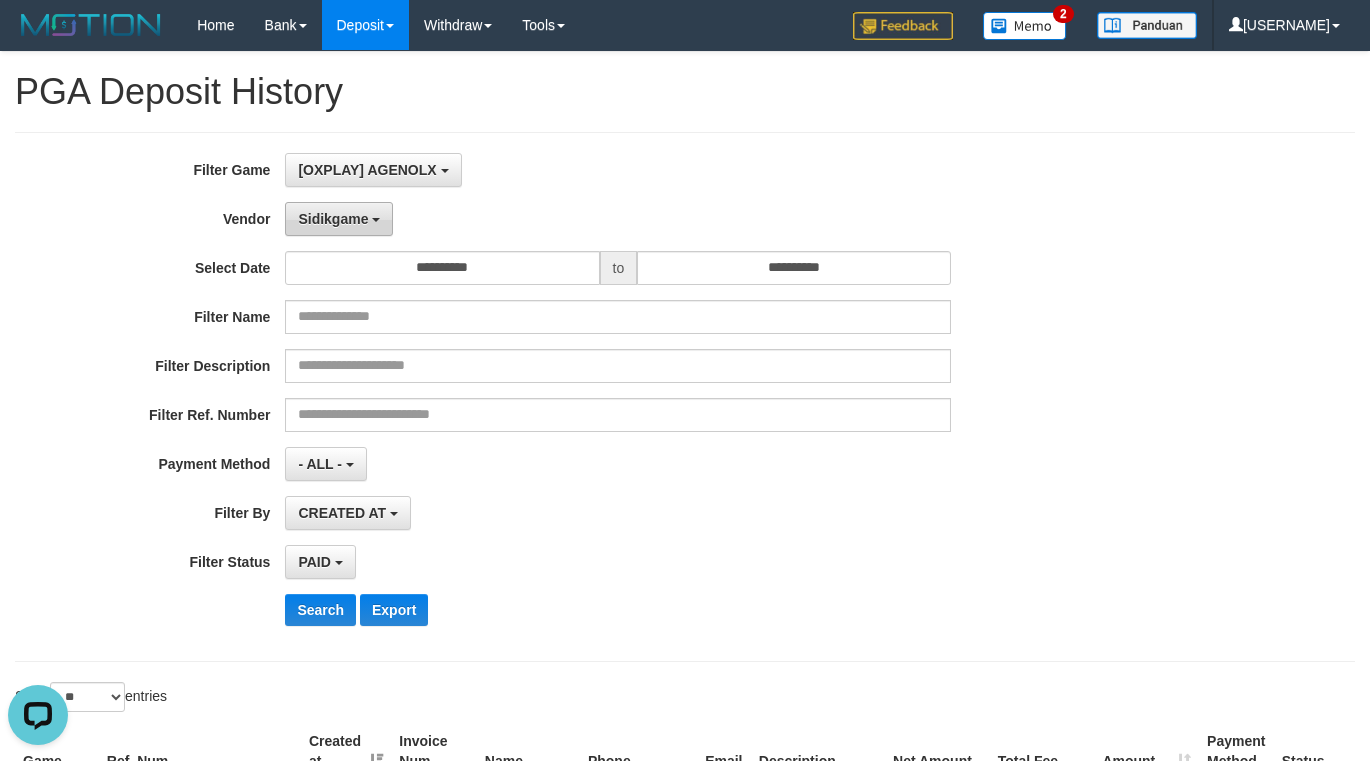 click on "Sidikgame" at bounding box center [333, 219] 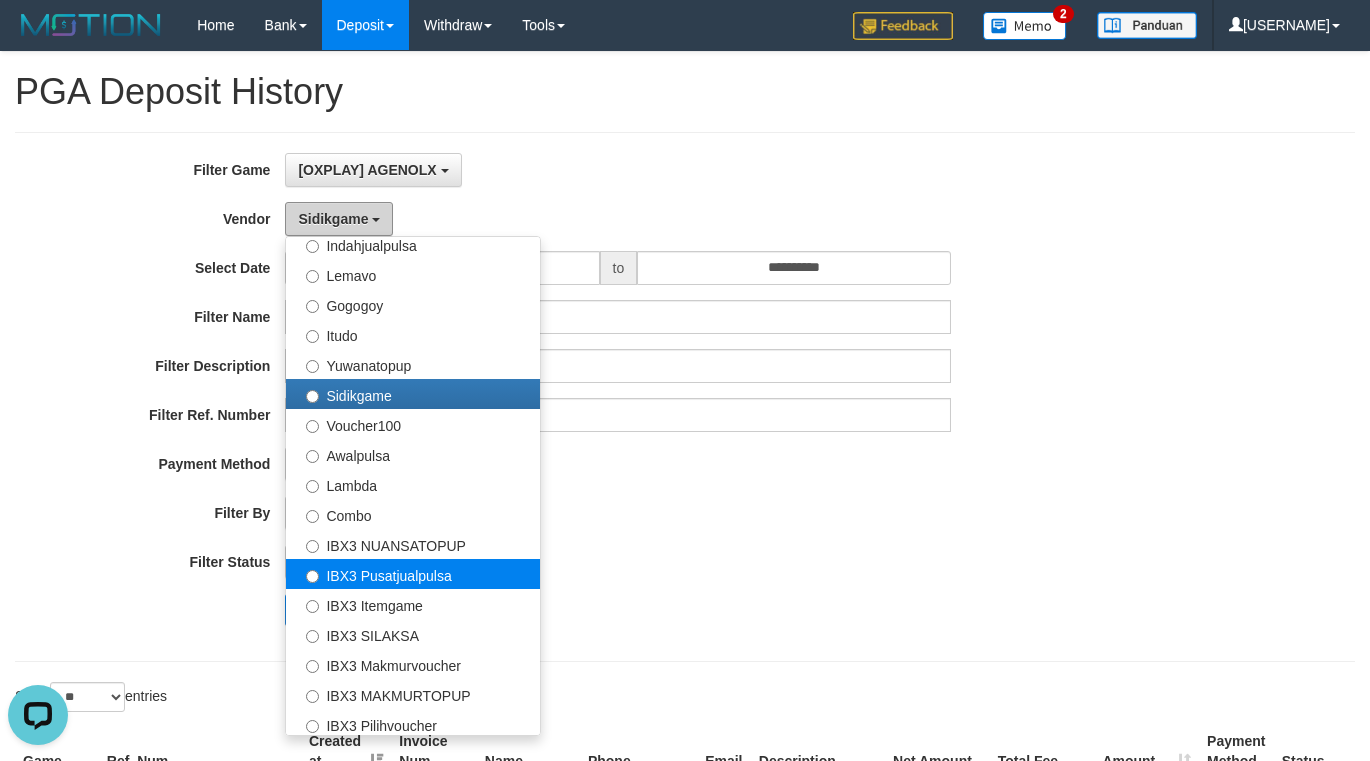 scroll, scrollTop: 686, scrollLeft: 0, axis: vertical 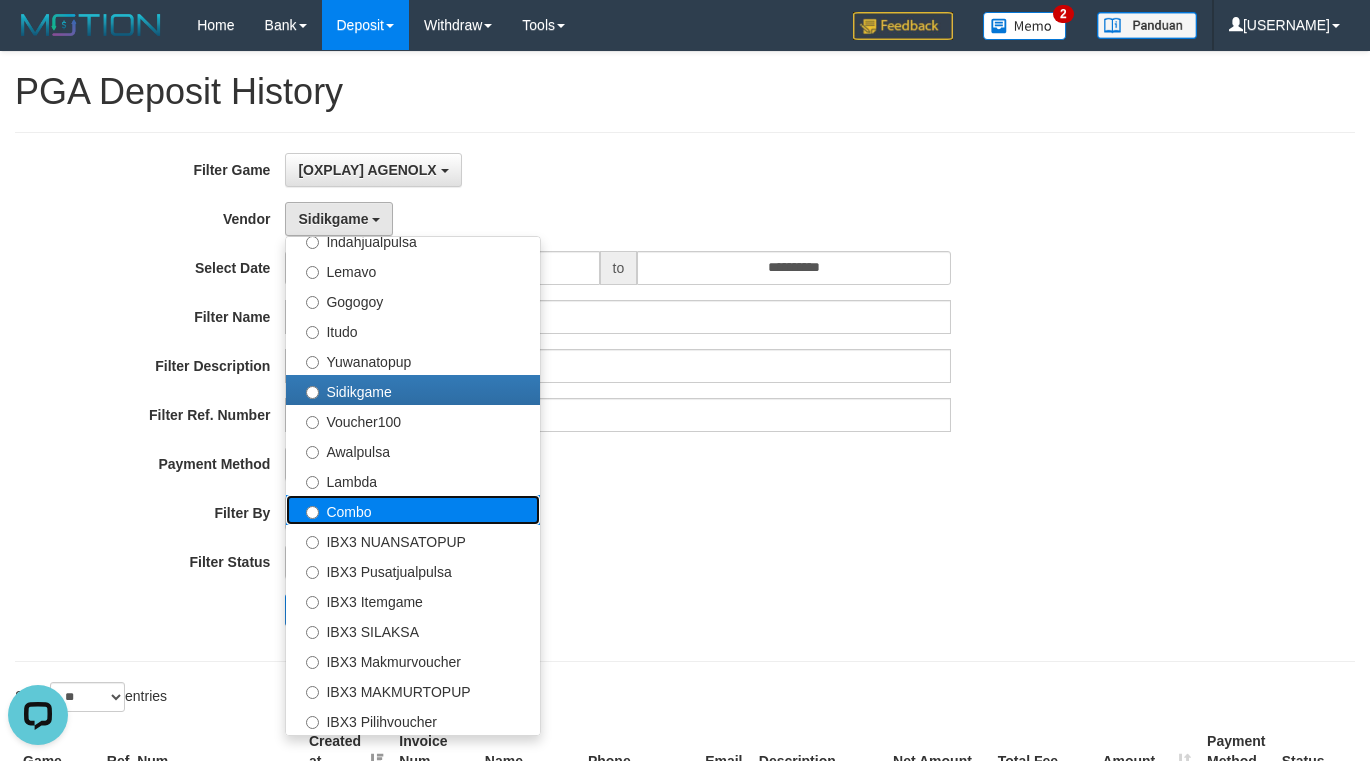 click on "Combo" at bounding box center [413, 510] 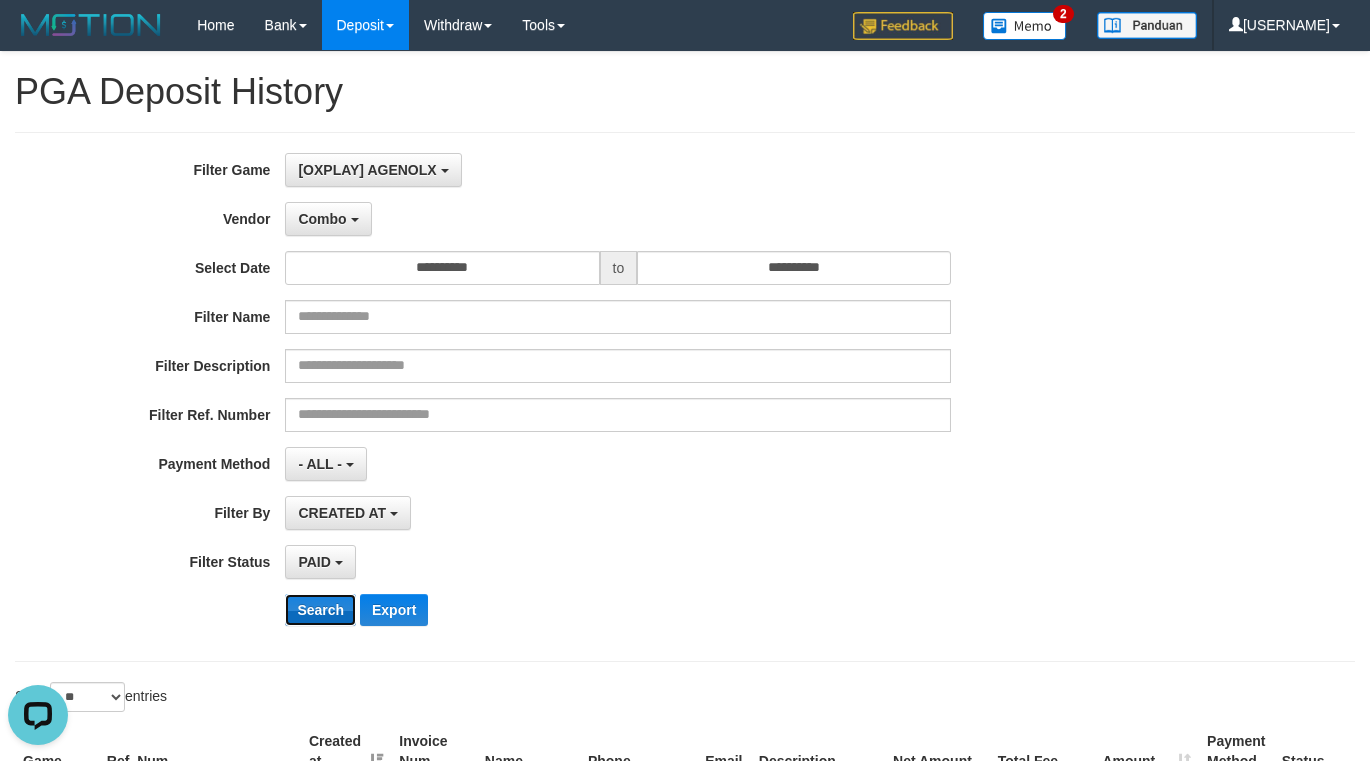 click on "Search" at bounding box center (320, 610) 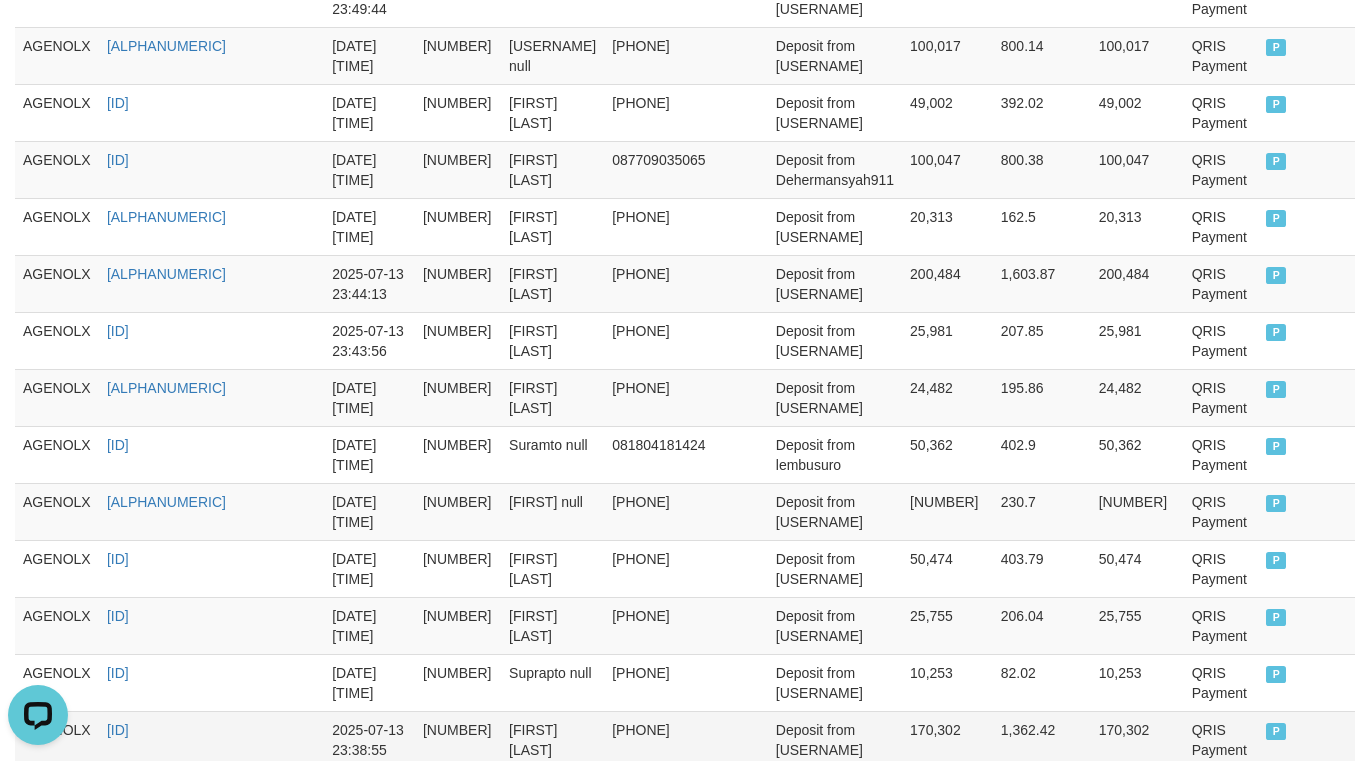 scroll, scrollTop: 1670, scrollLeft: 0, axis: vertical 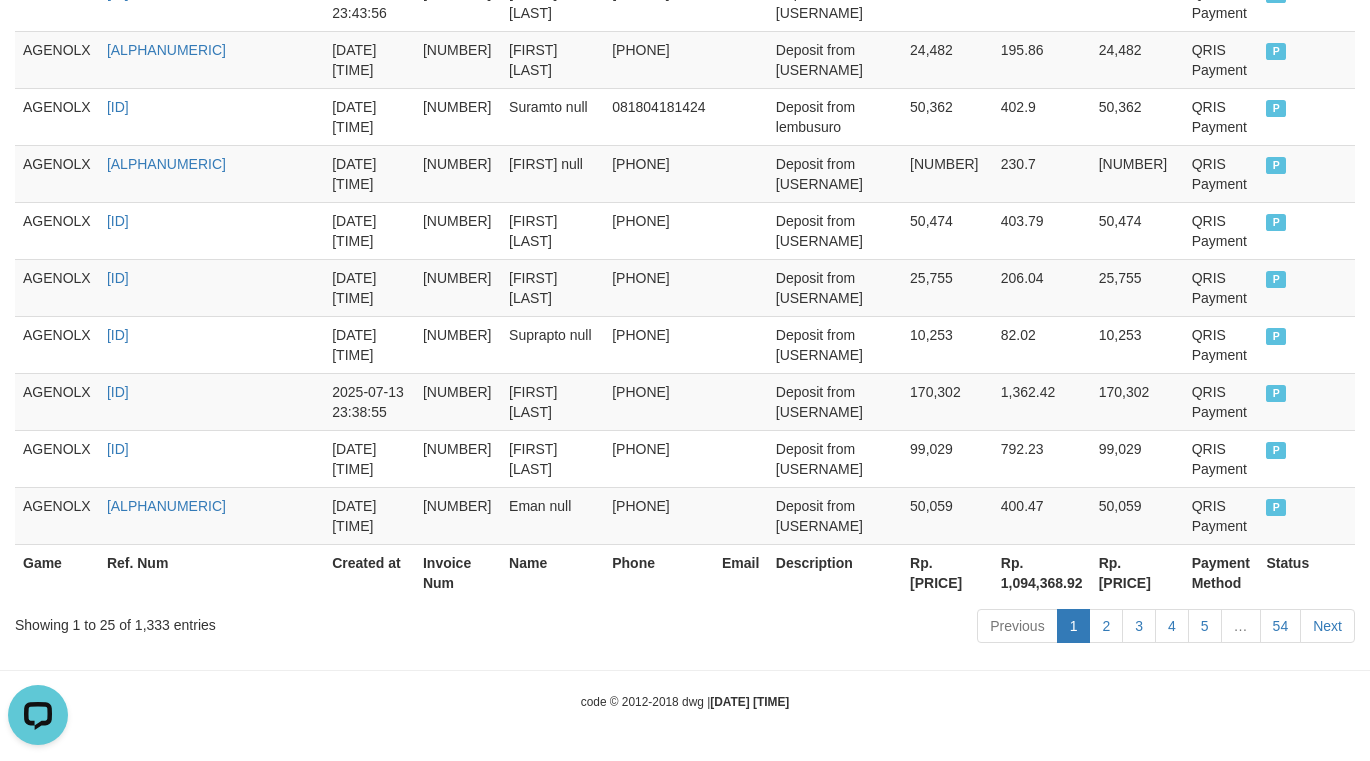 click on "Rp. [PRICE]" at bounding box center [1137, 572] 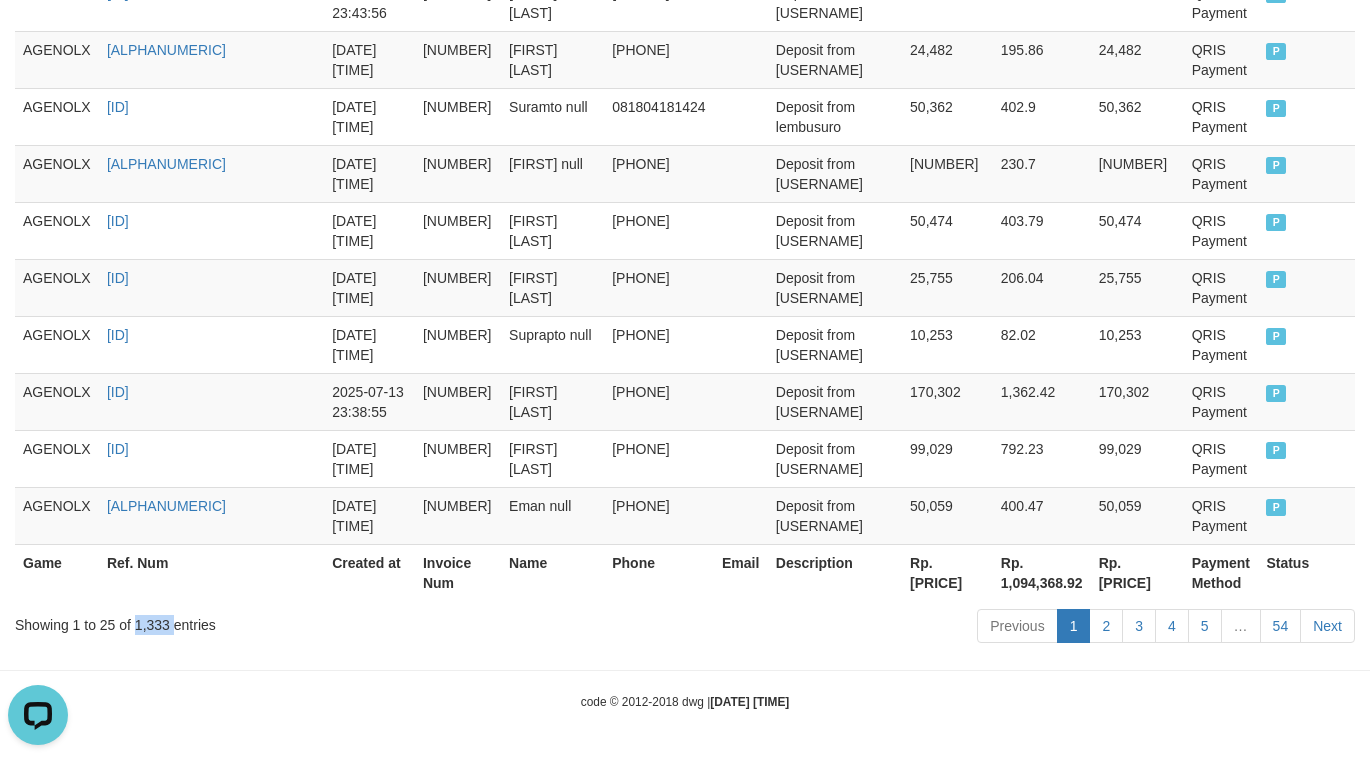 click on "Showing 1 to 25 of 1,333 entries" at bounding box center (285, 621) 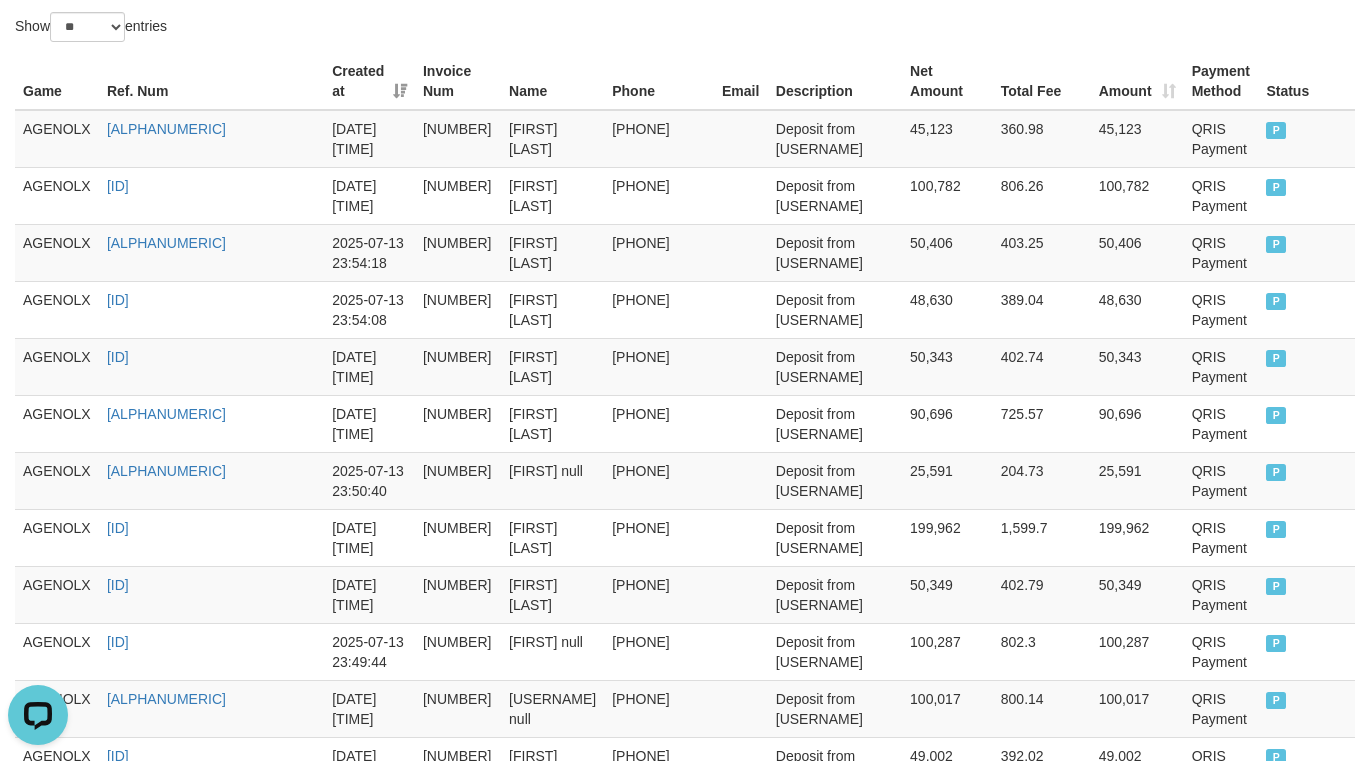 scroll, scrollTop: 0, scrollLeft: 0, axis: both 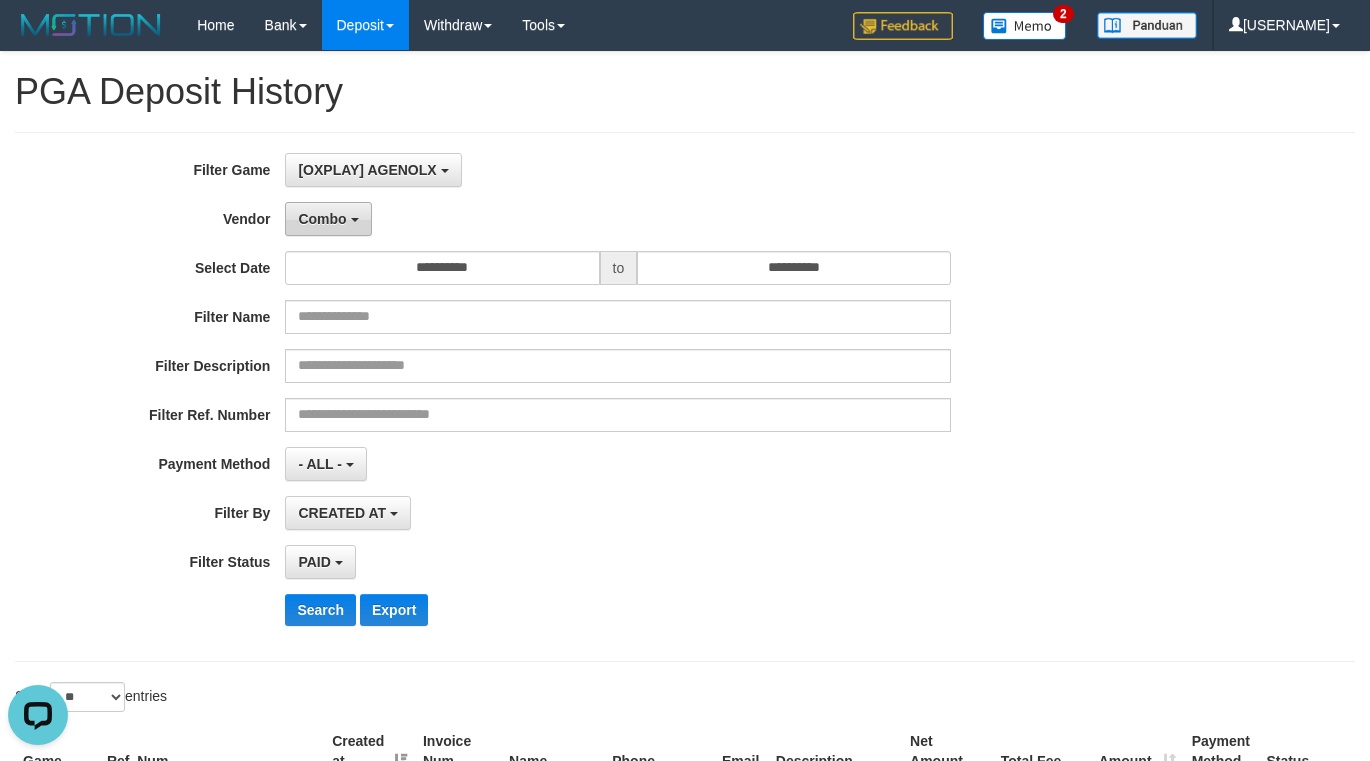 click on "Combo" at bounding box center (322, 219) 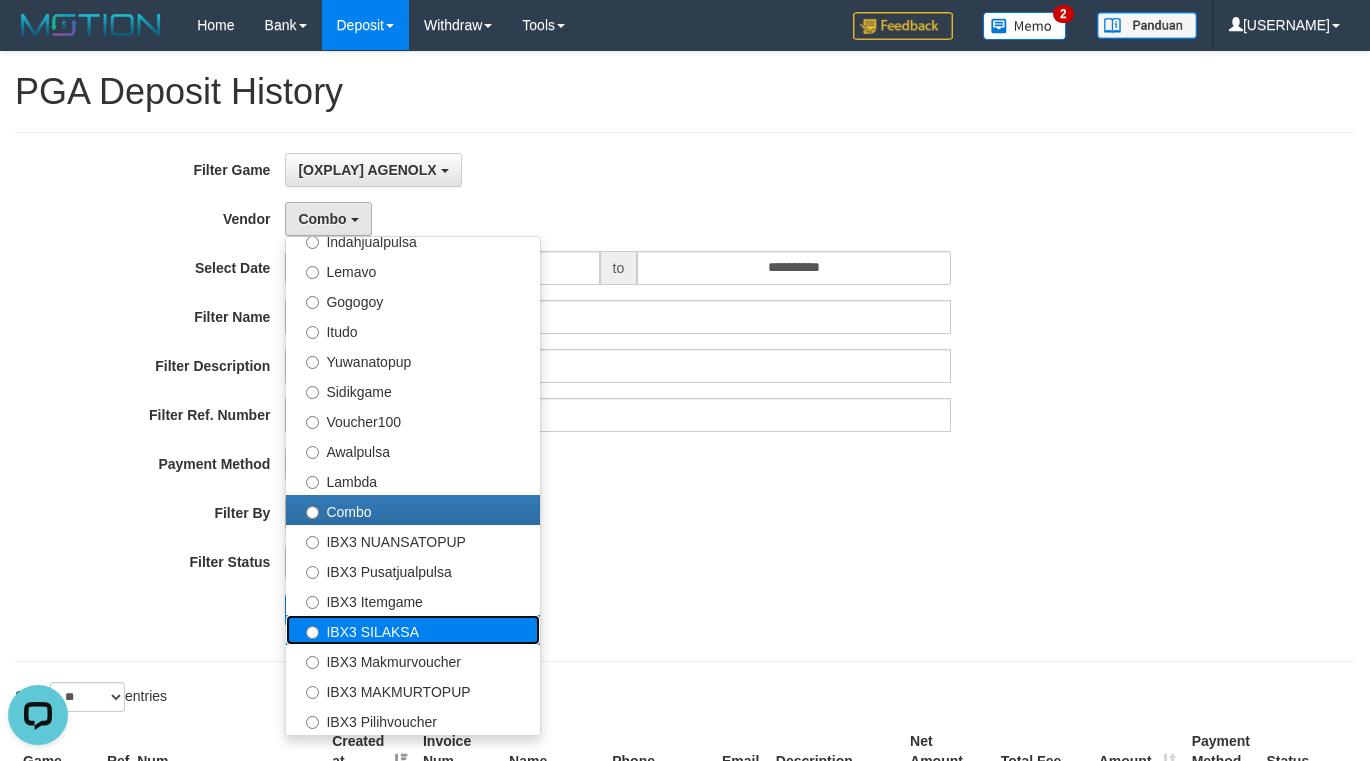 click on "IBX3 SILAKSA" at bounding box center [413, 630] 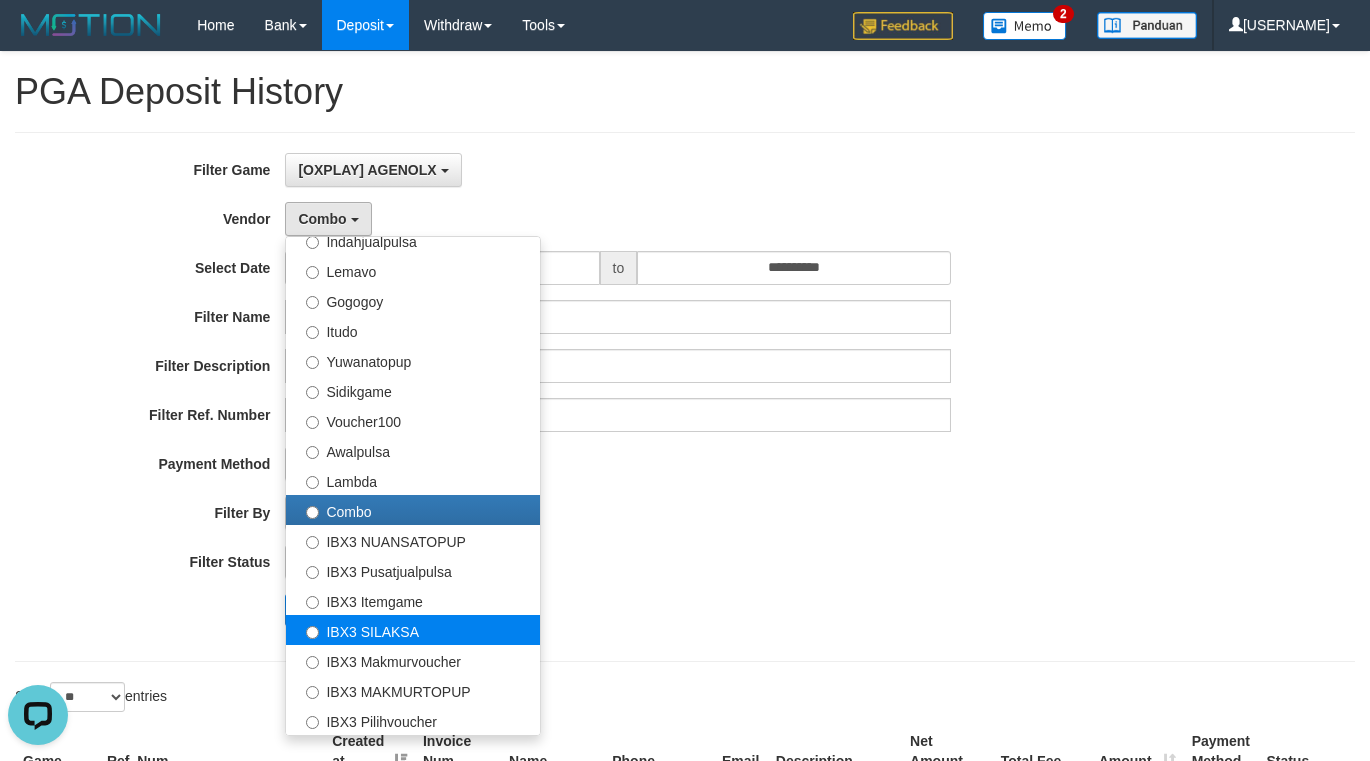 select on "**********" 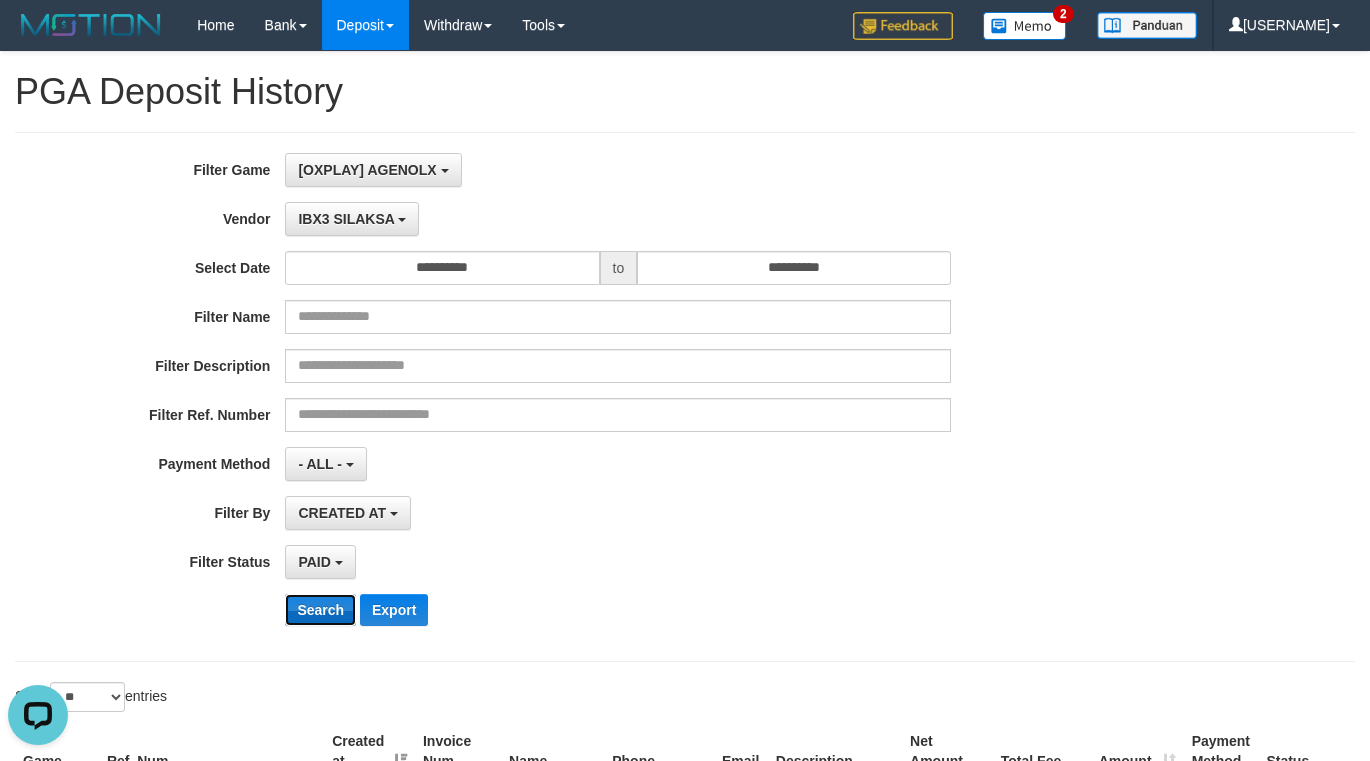 click on "Search" at bounding box center [320, 610] 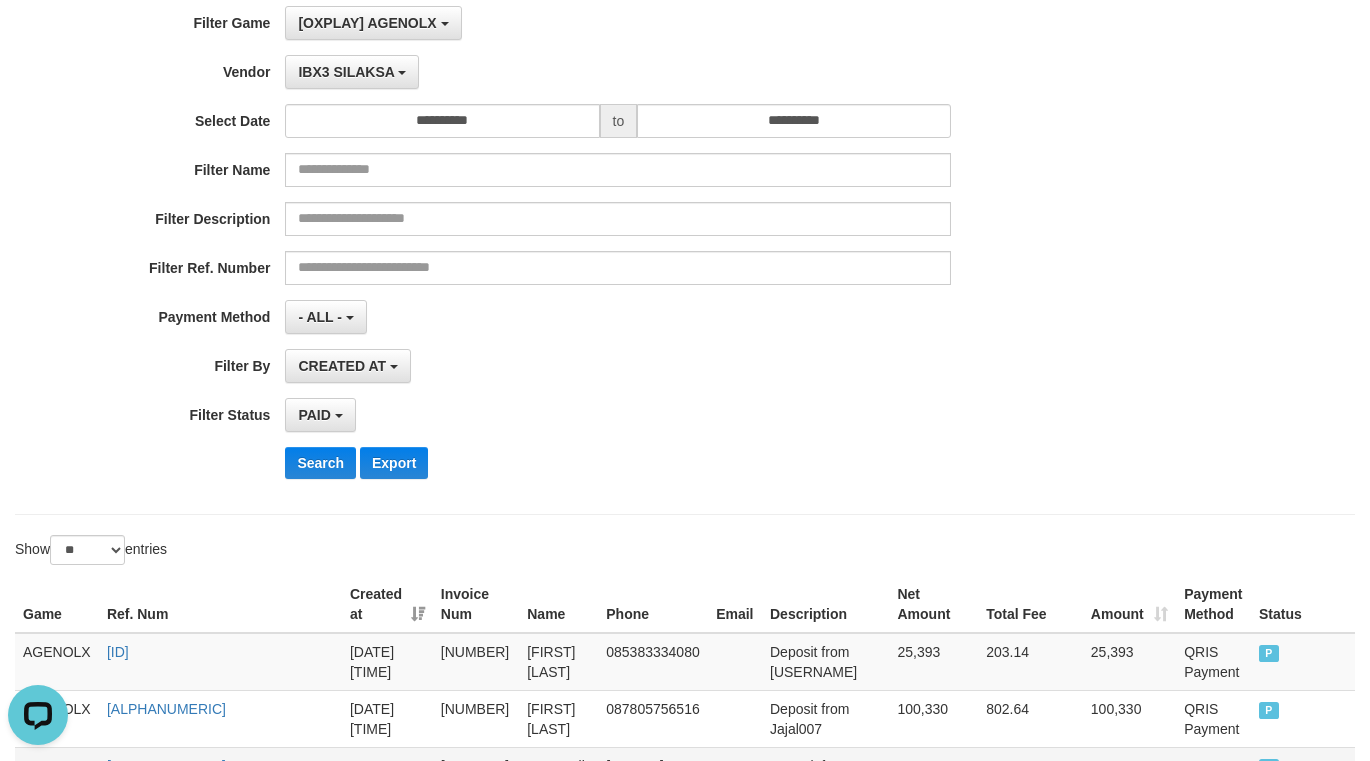 scroll, scrollTop: 410, scrollLeft: 0, axis: vertical 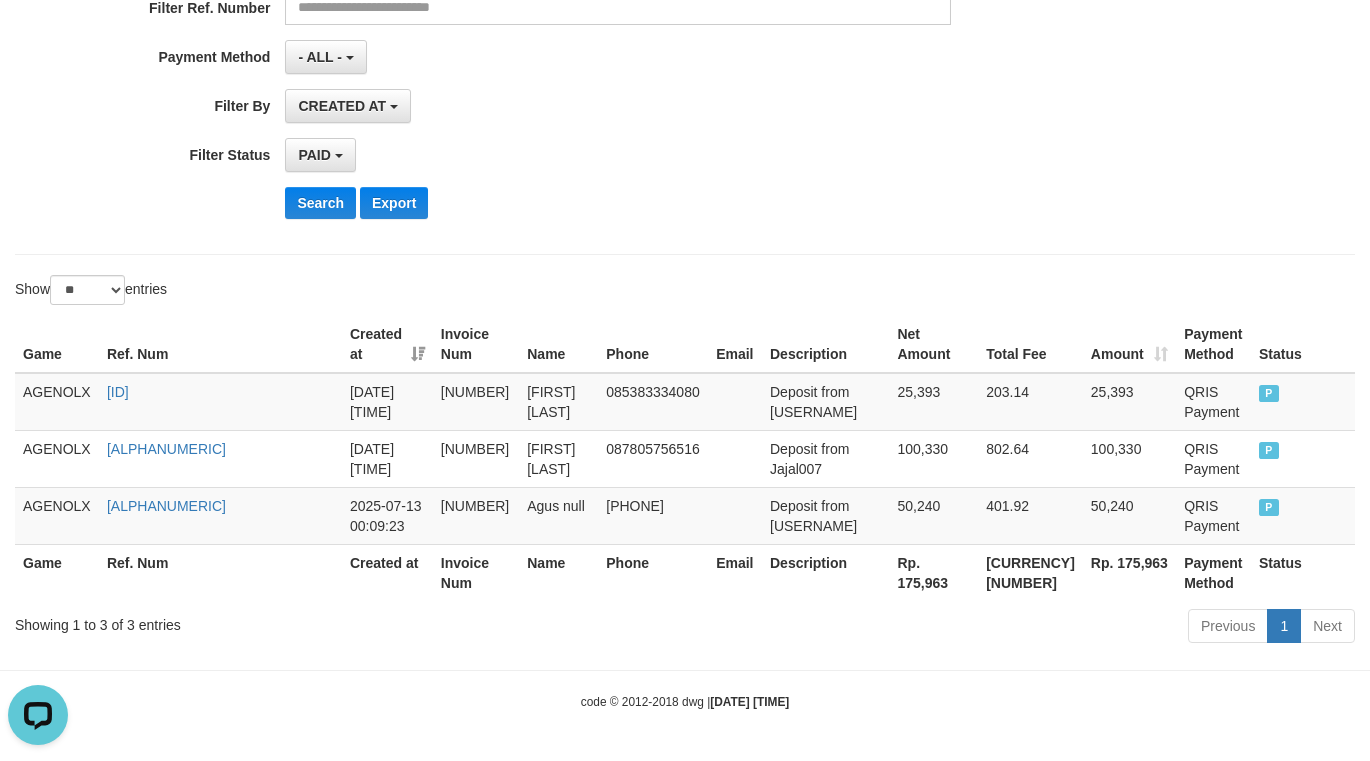 click on "Rp. 175,963" at bounding box center [1129, 572] 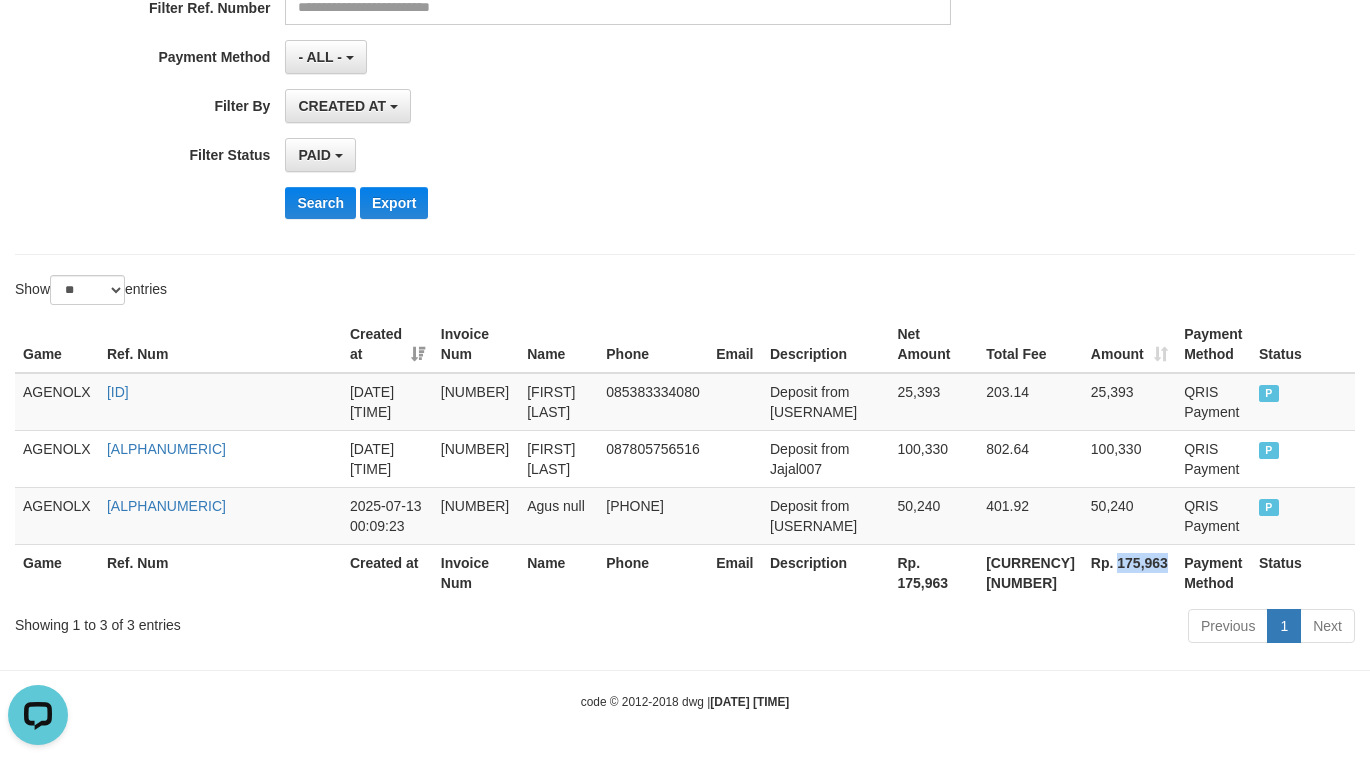 click on "Rp. 175,963" at bounding box center (1129, 572) 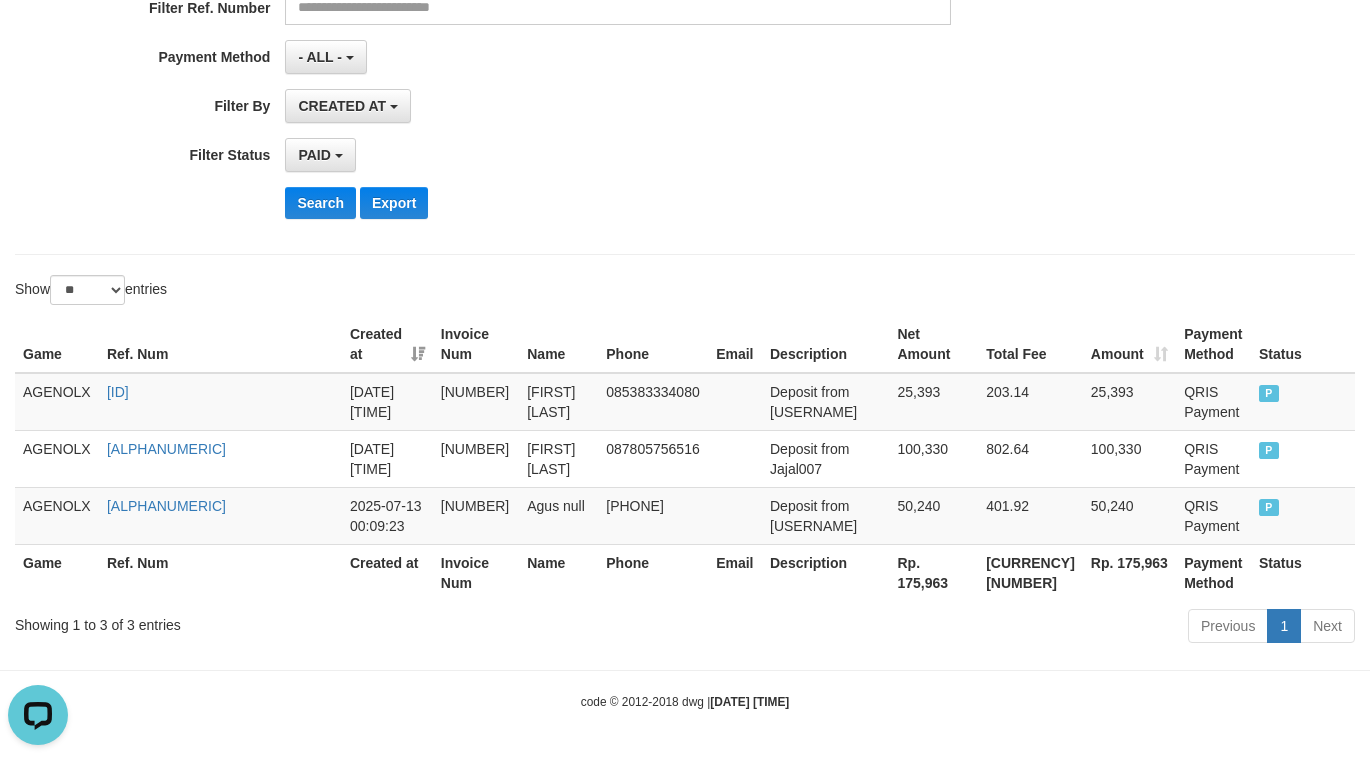 click on "**********" at bounding box center (685, -10) 